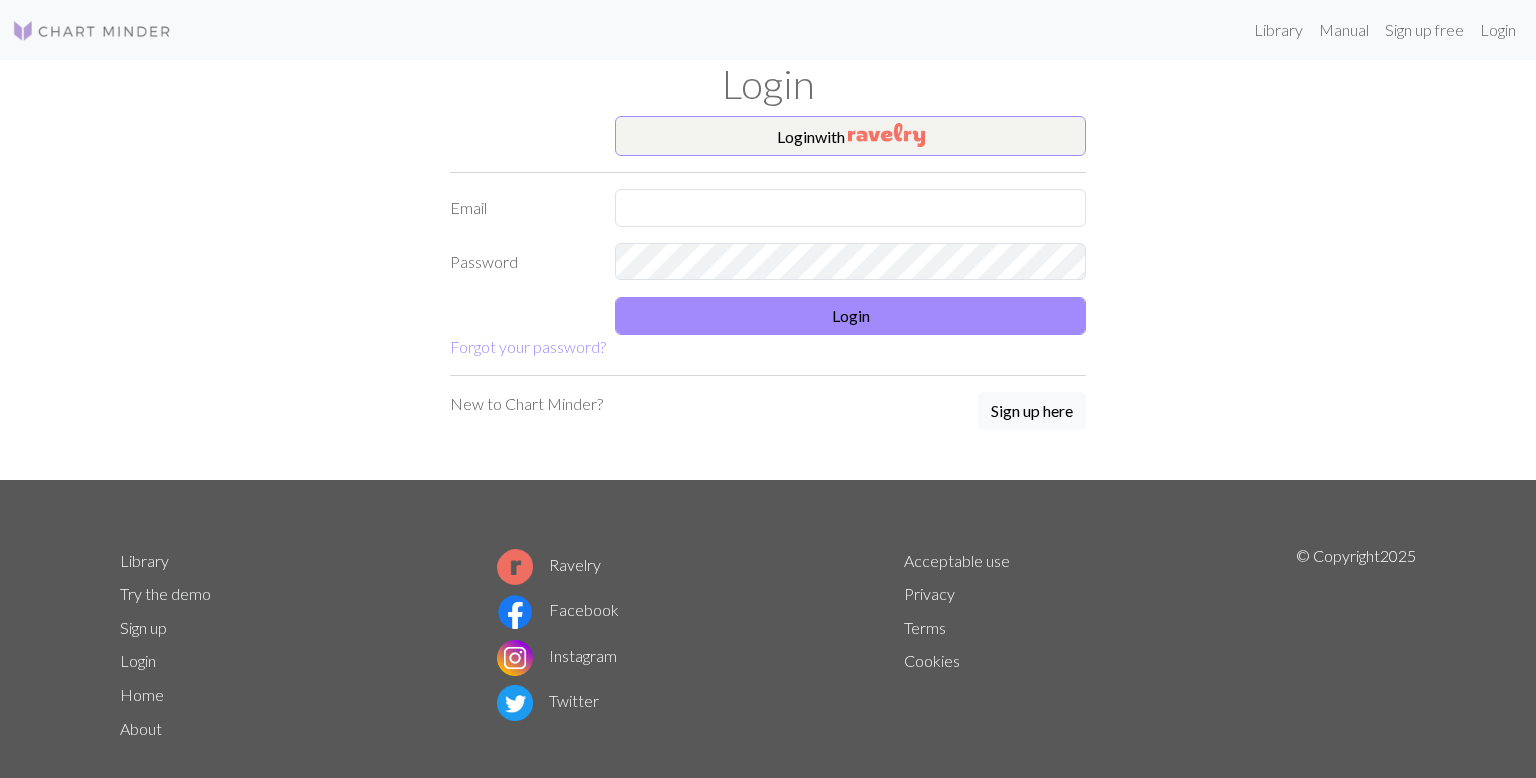 scroll, scrollTop: 0, scrollLeft: 0, axis: both 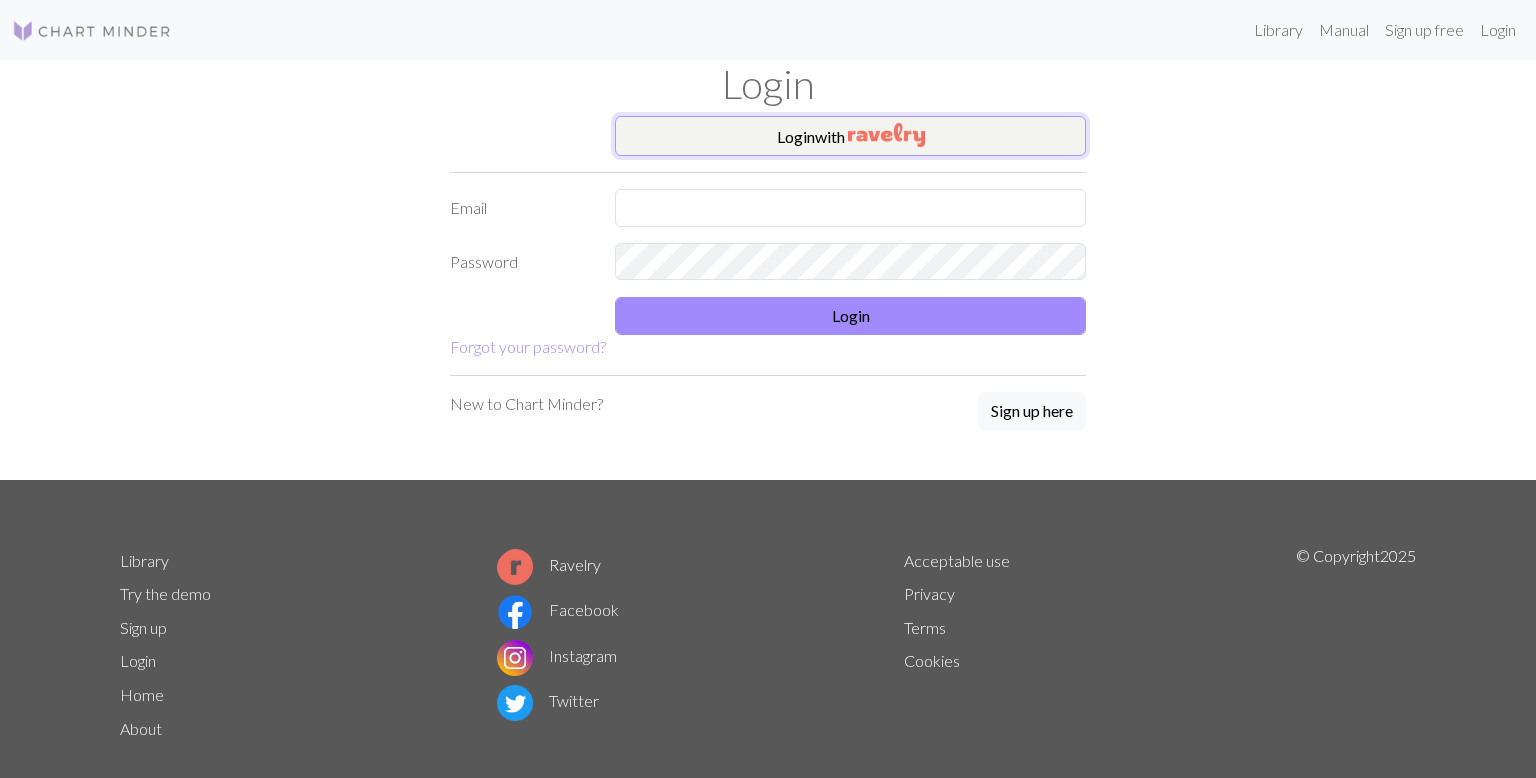 click on "Login  with" at bounding box center [850, 136] 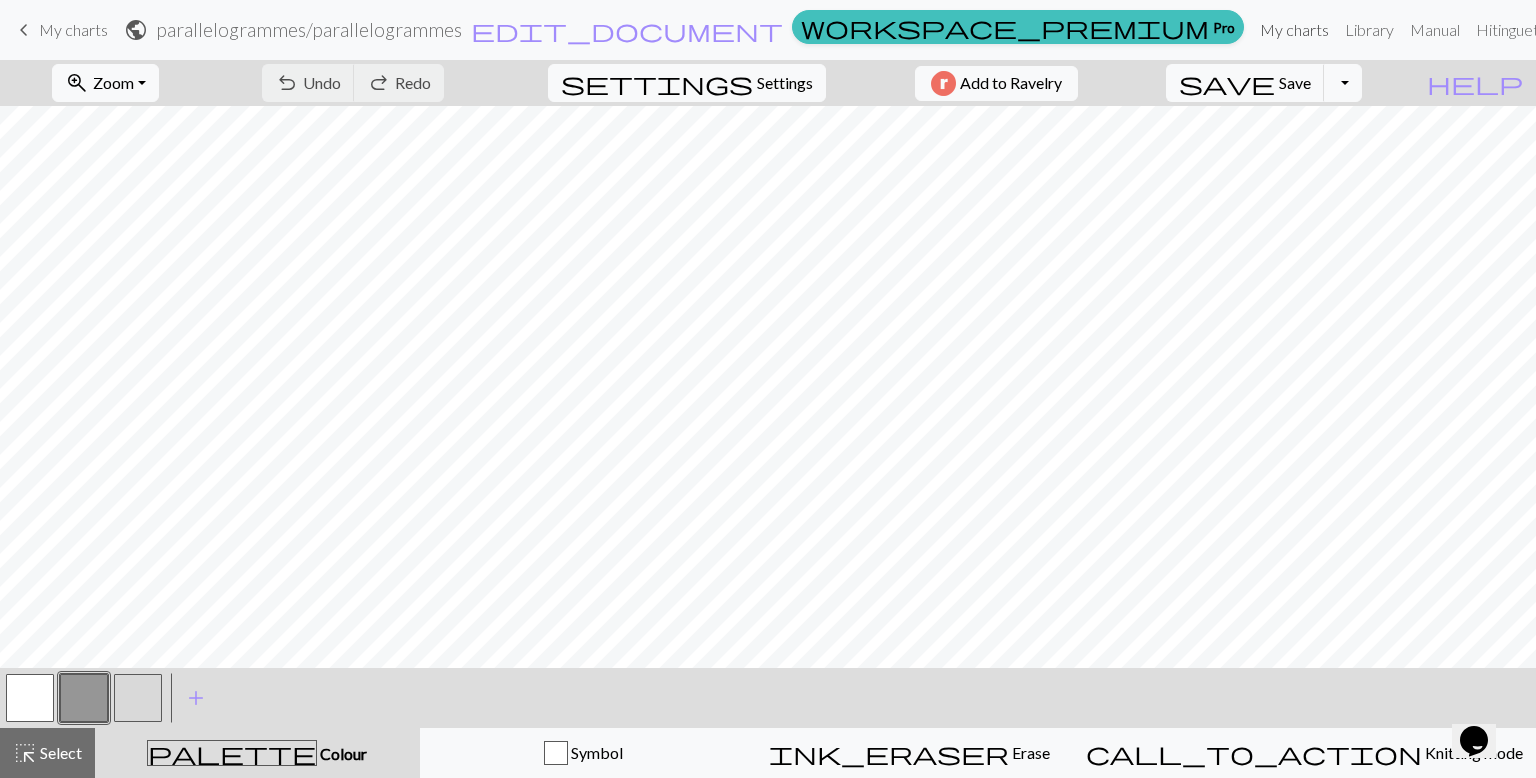 click on "My charts" at bounding box center (1294, 30) 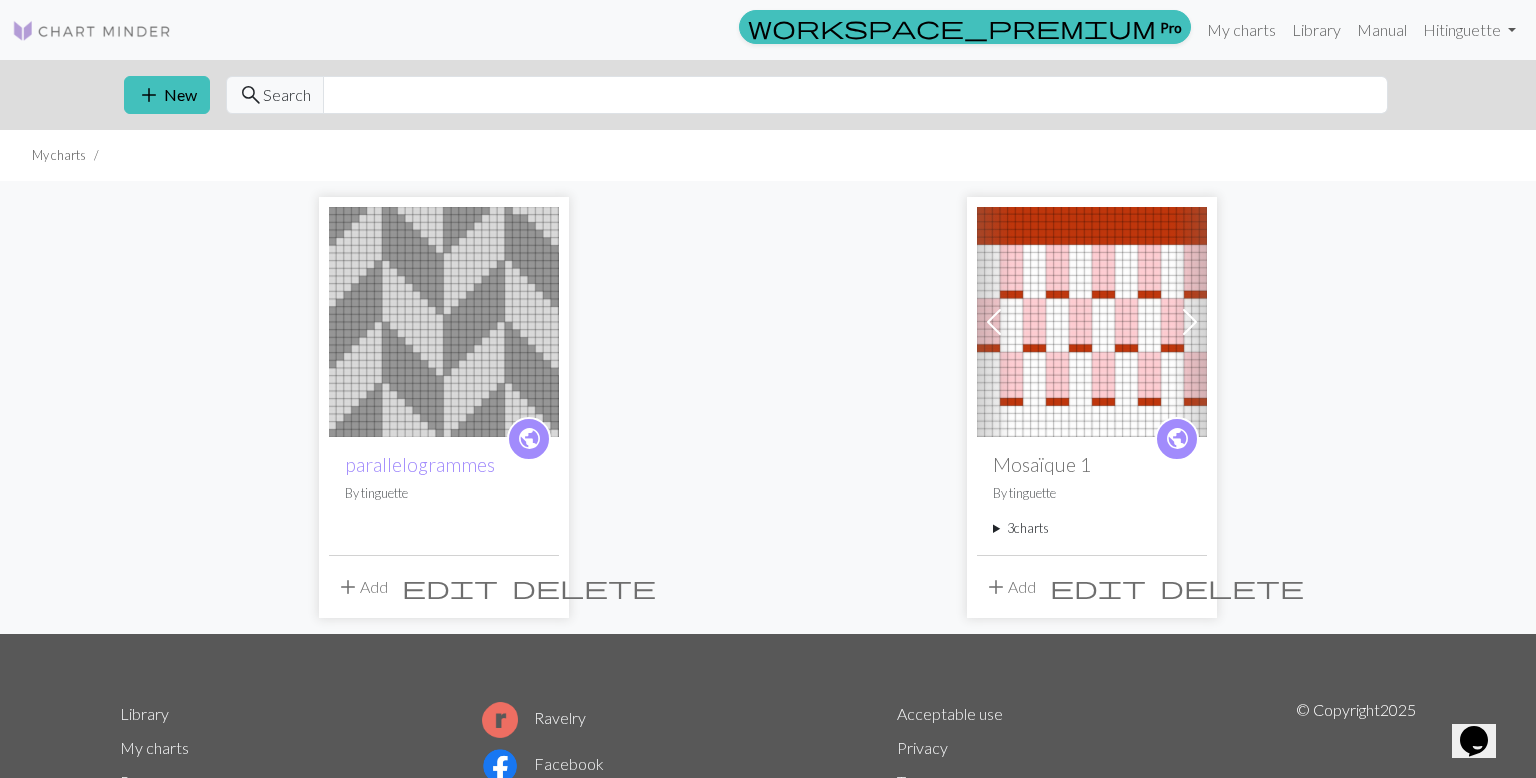 click on "add" at bounding box center (348, 587) 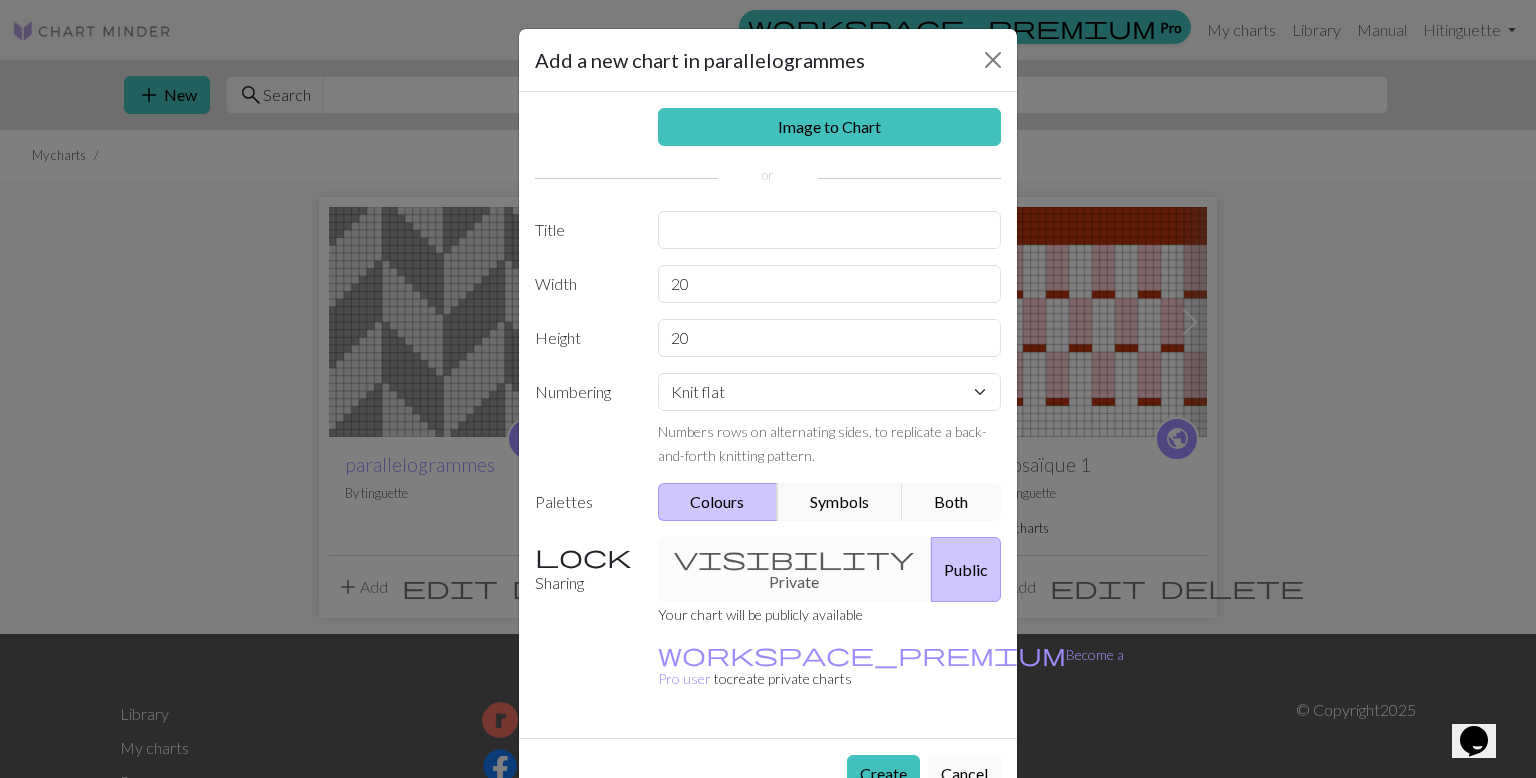click on "Cancel" at bounding box center (964, 774) 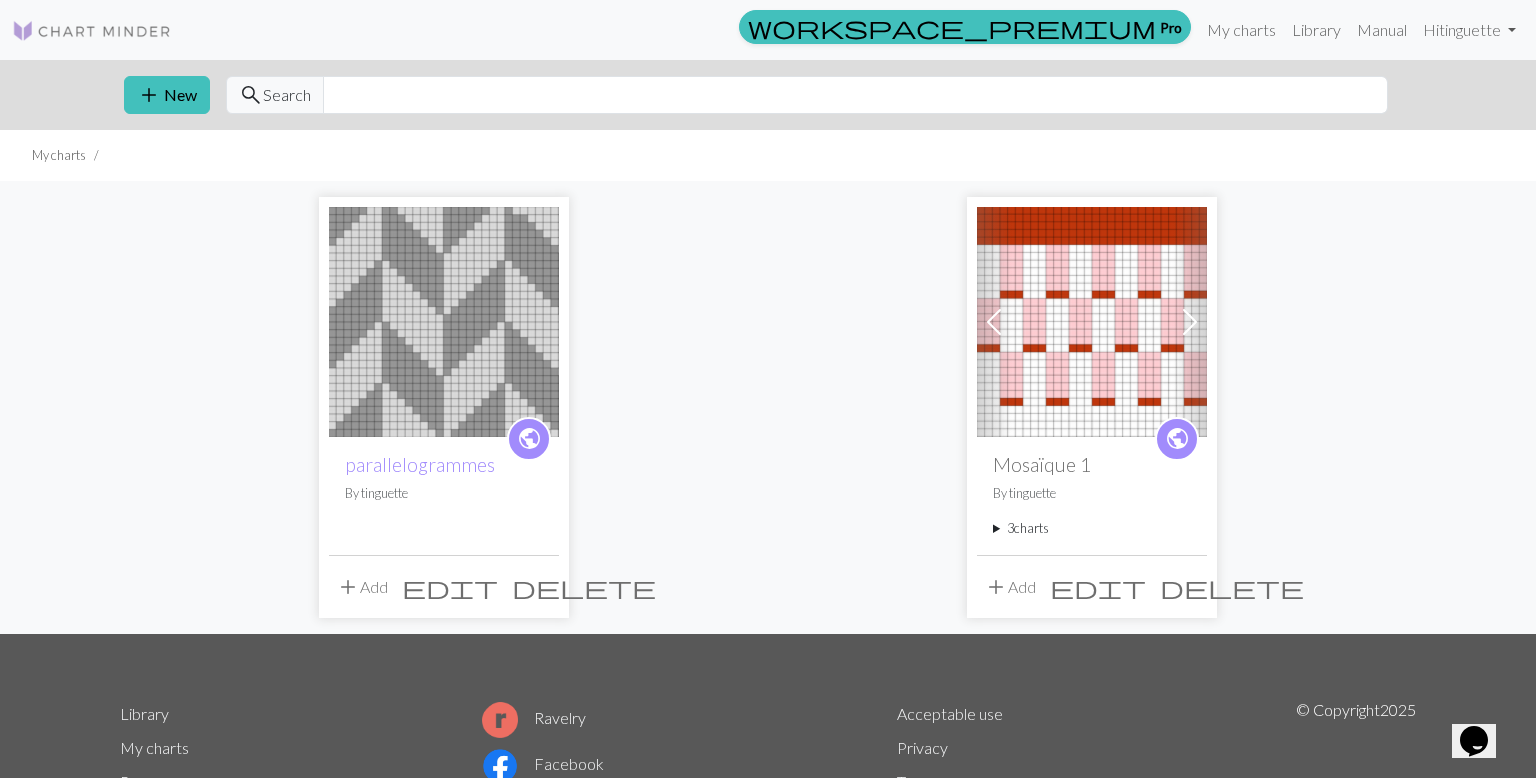 click at bounding box center [444, 322] 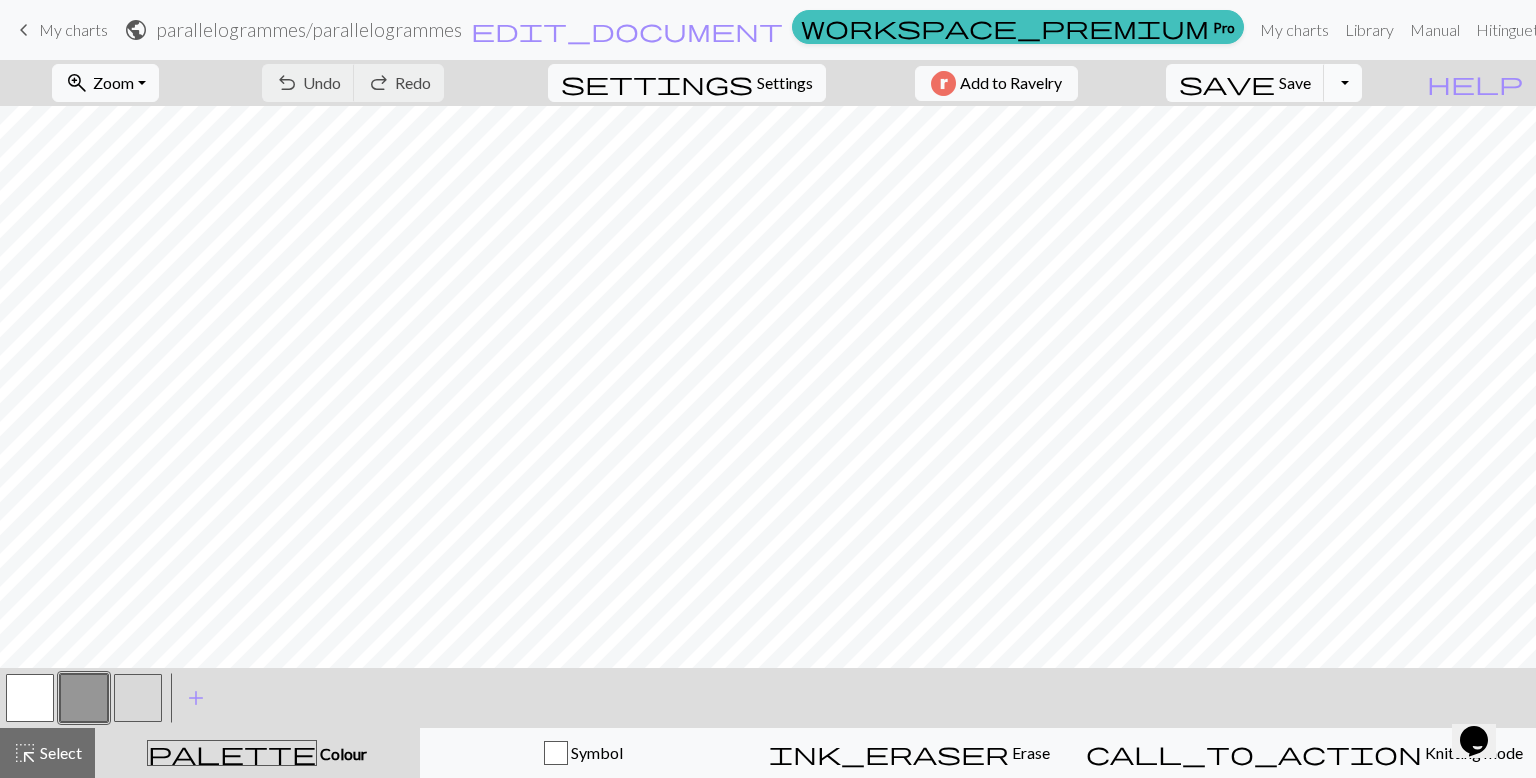 click on "Toggle Dropdown" at bounding box center [1343, 83] 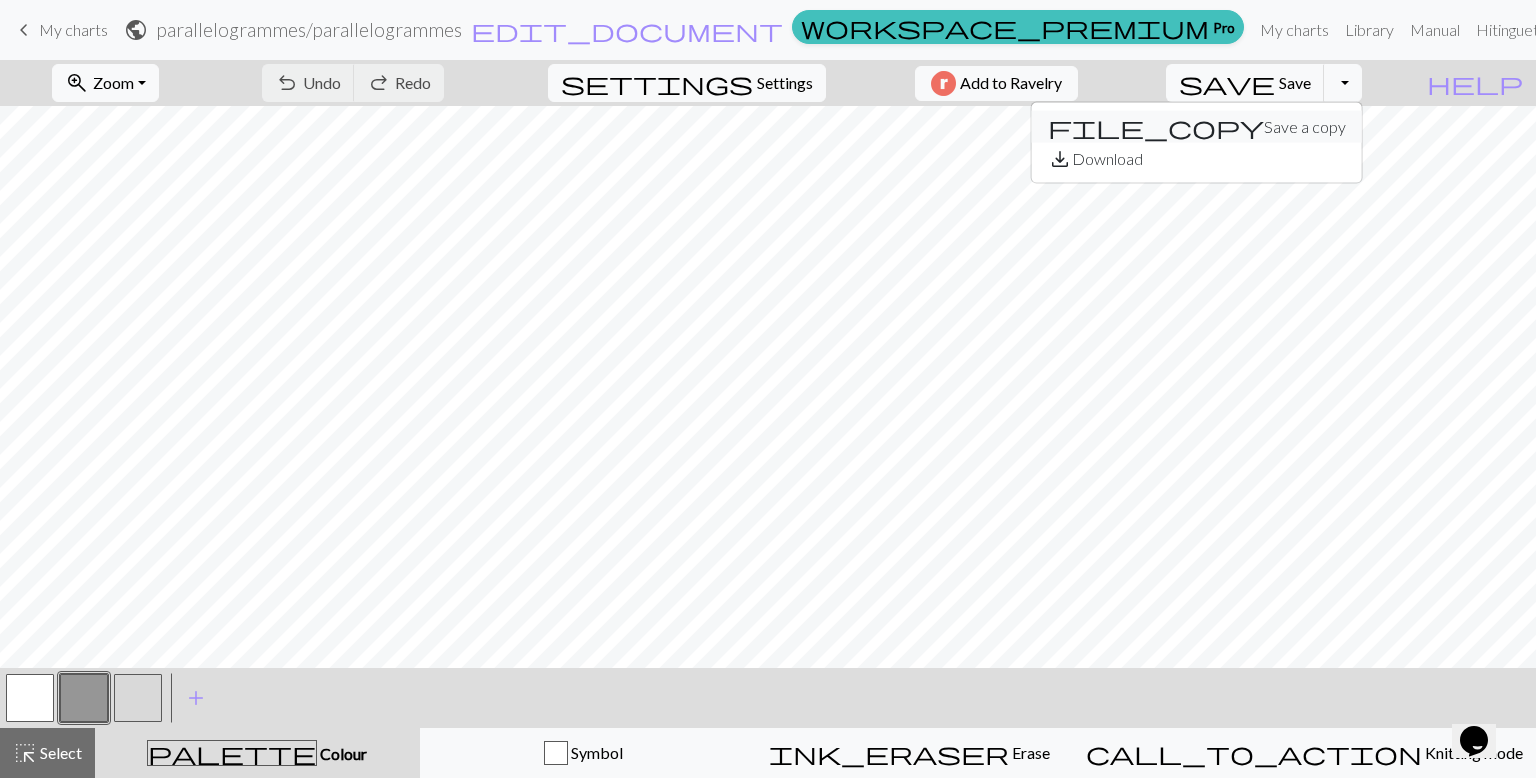 click on "file_copy  Save a copy" at bounding box center (1197, 127) 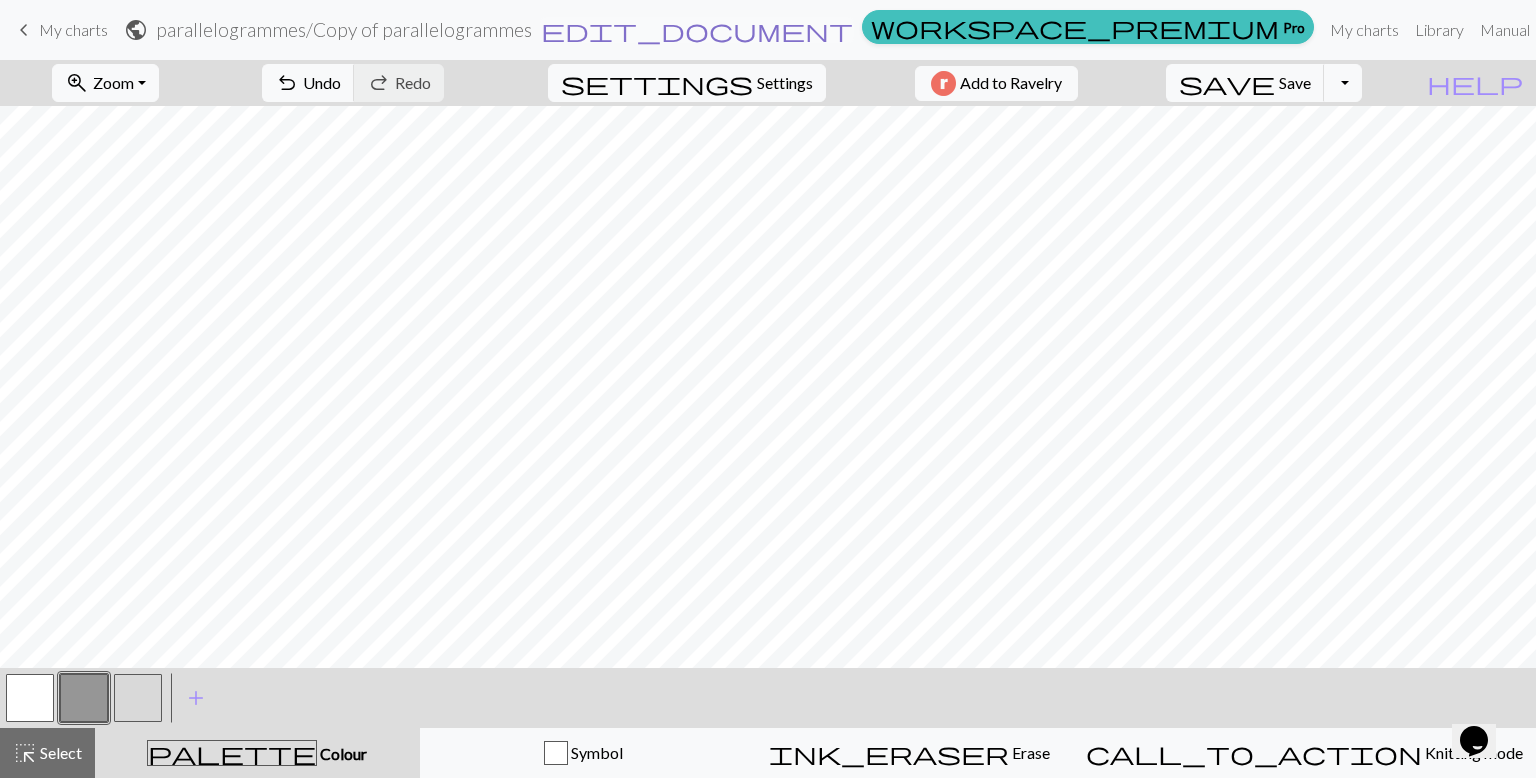 click on "edit_document" at bounding box center [697, 30] 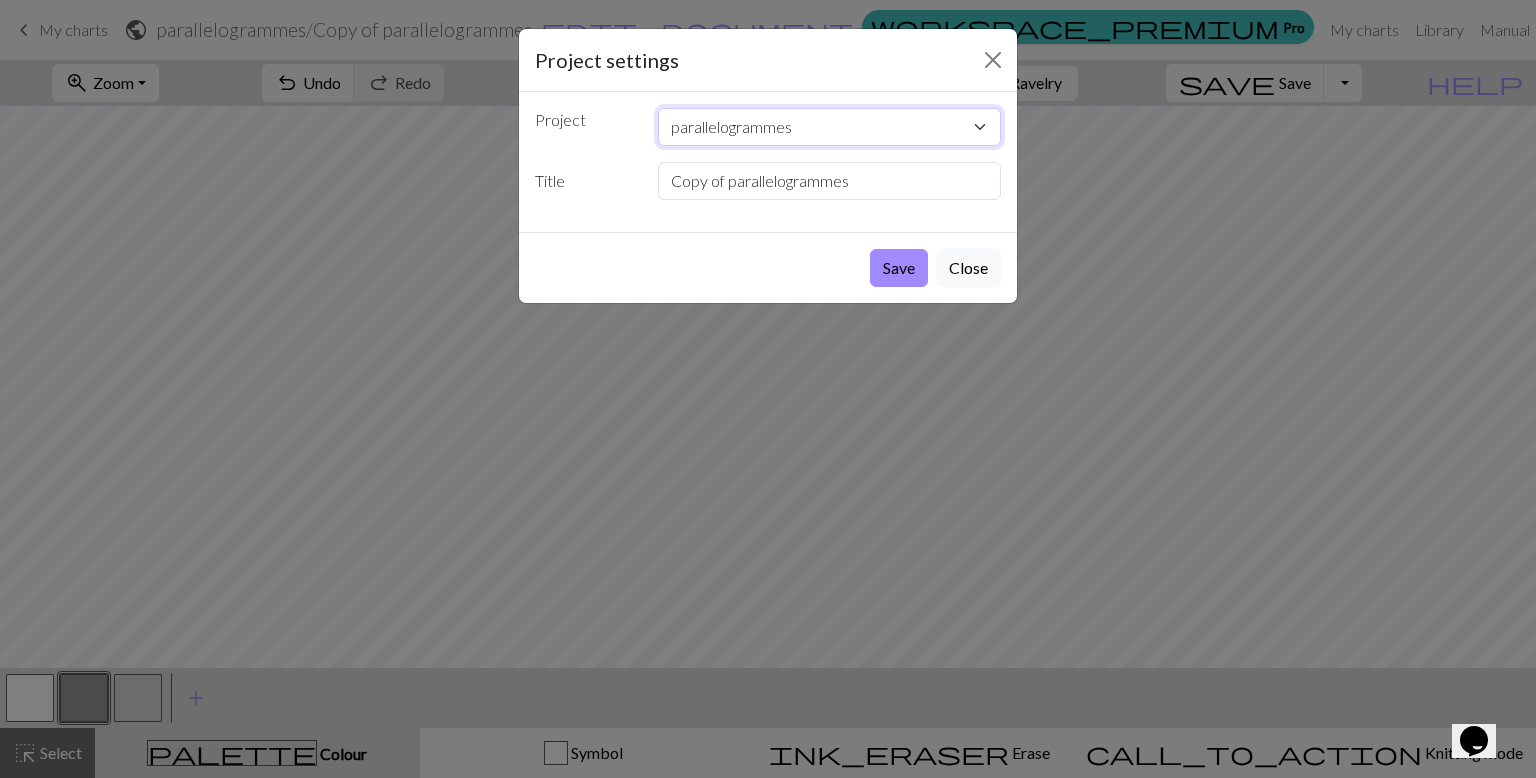 click on "parallelogrammes Mosaïque 1" at bounding box center [830, 127] 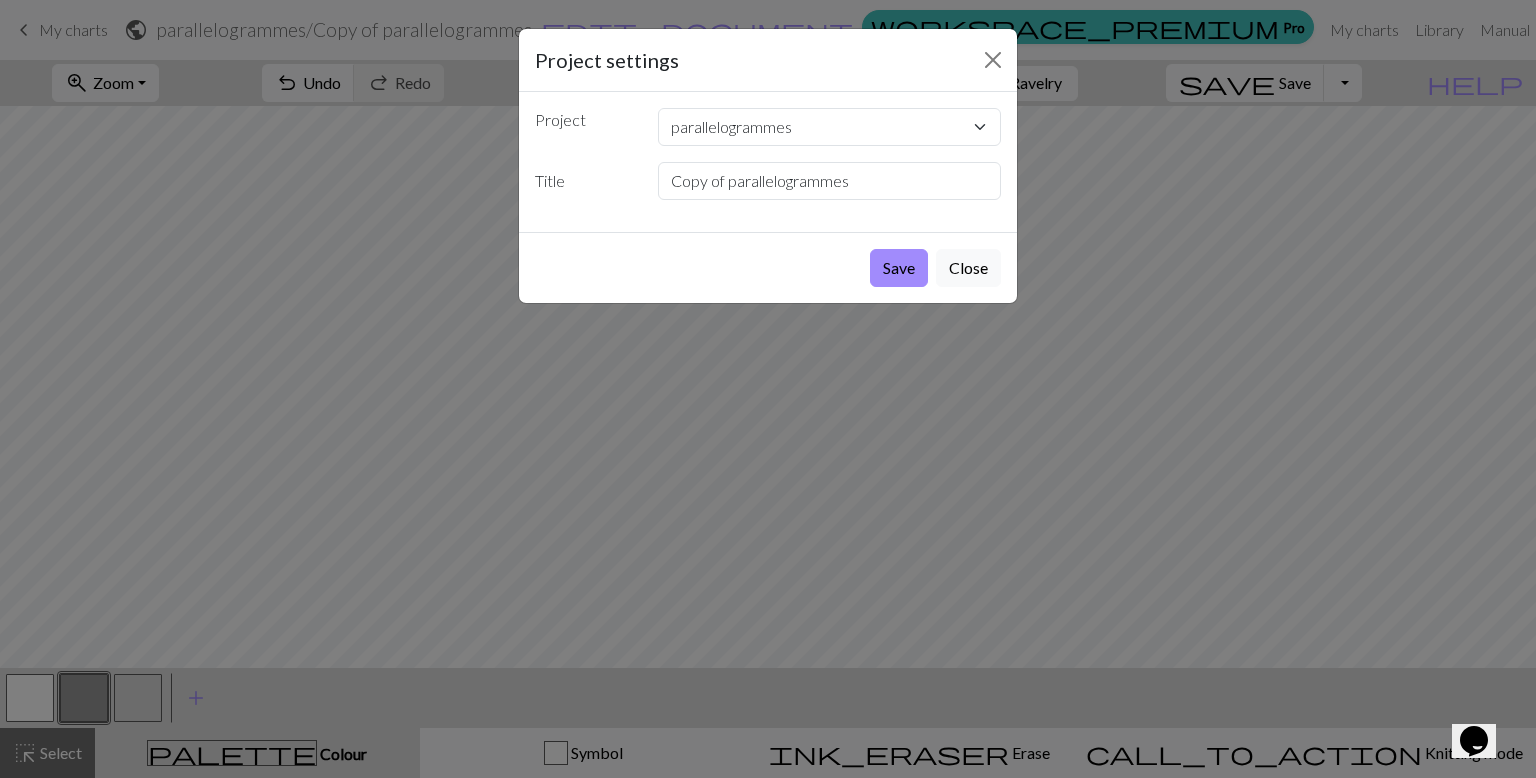 click on "Save Close" at bounding box center [768, 267] 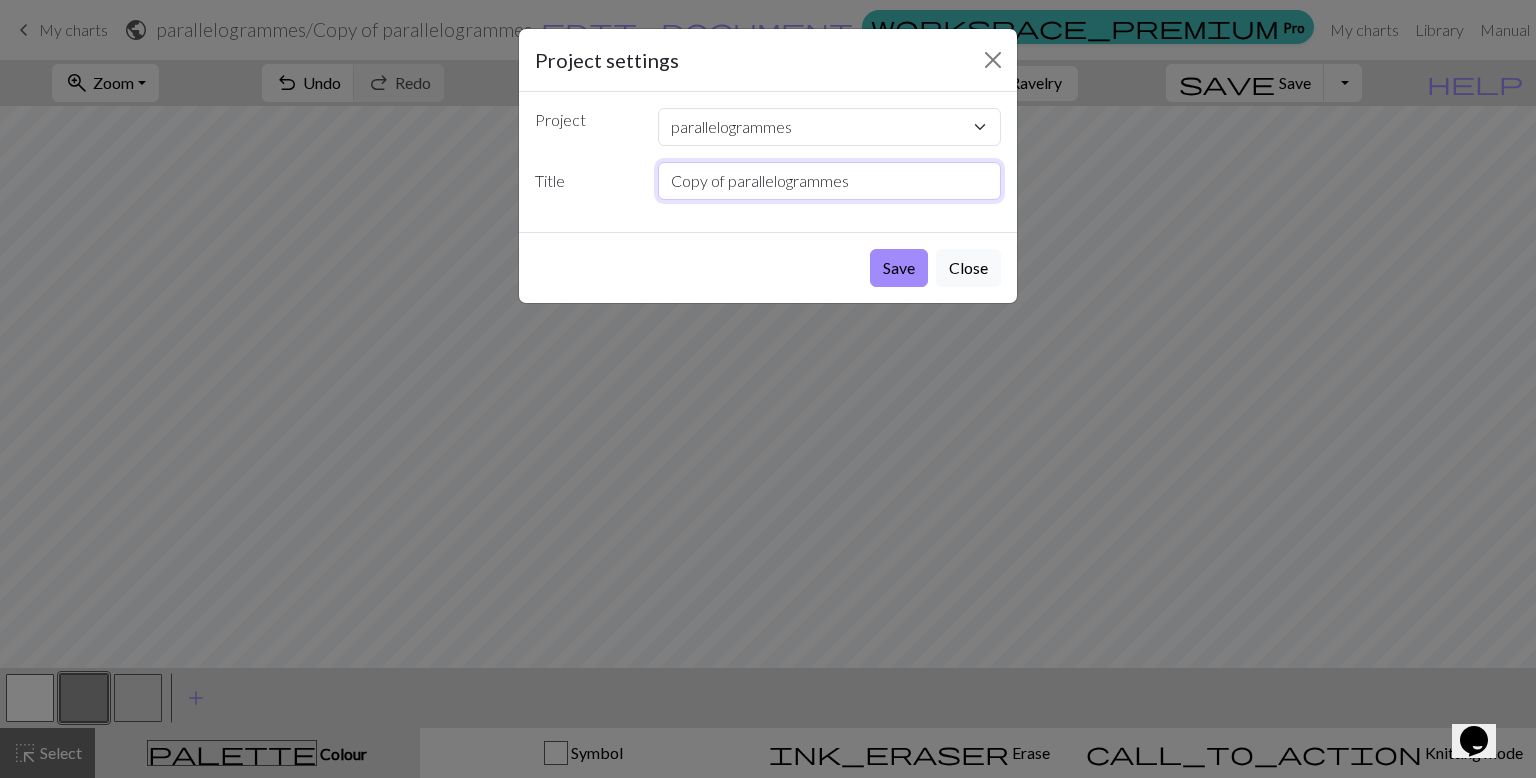 click on "Copy of parallelogrammes" at bounding box center [830, 181] 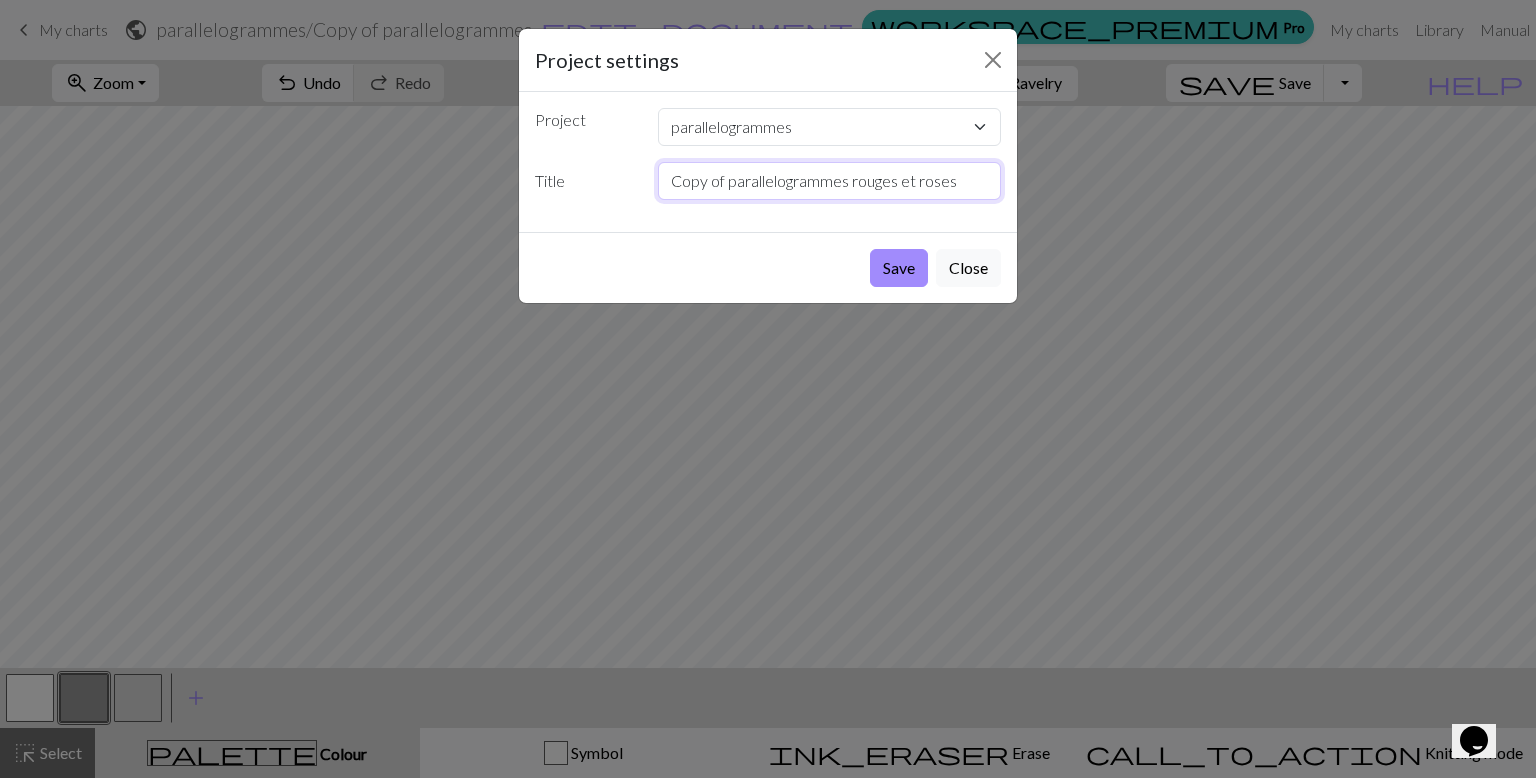 click on "Copy of parallelogrammes rouges et roses" at bounding box center (830, 181) 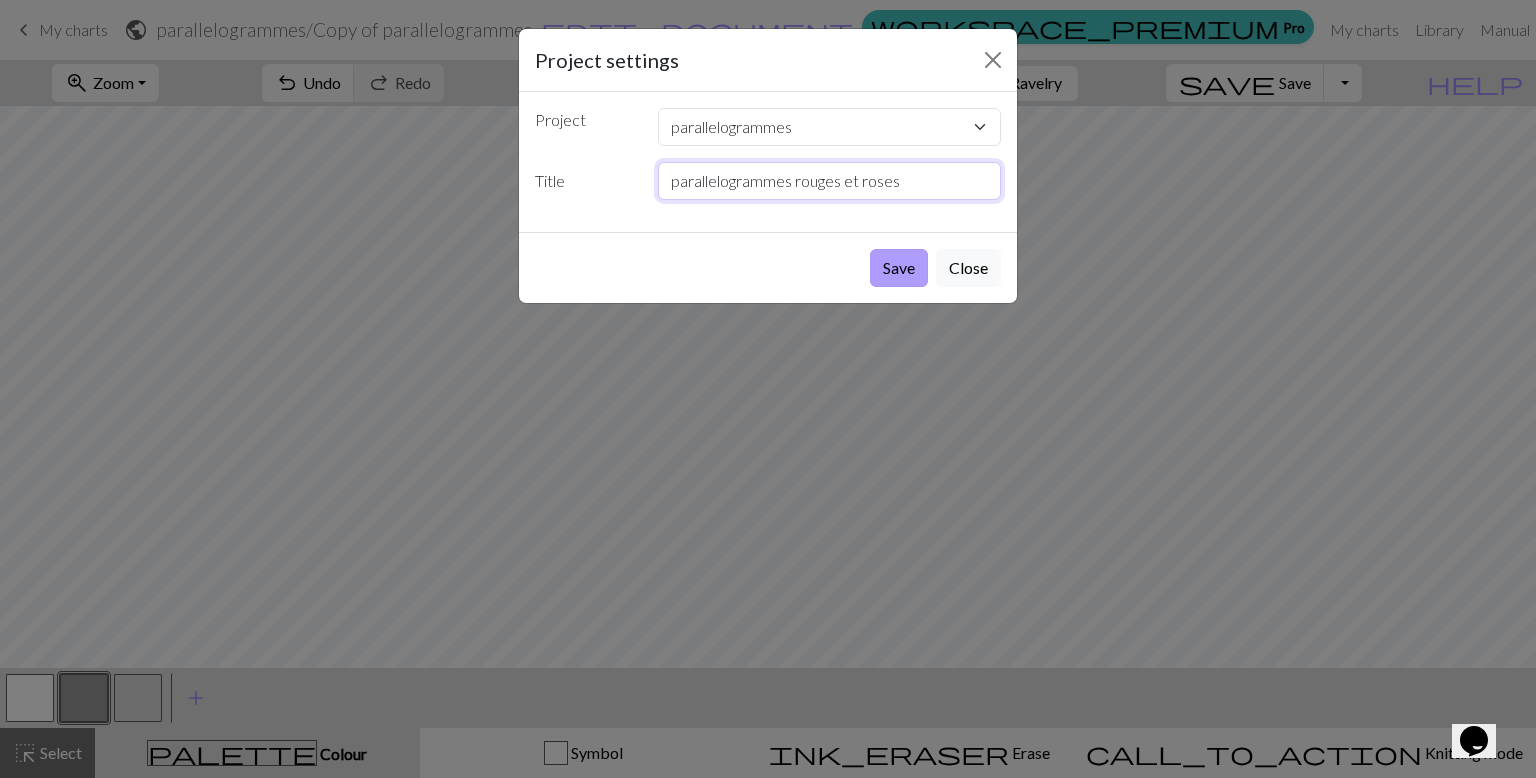 type on "parallelogrammes rouges et roses" 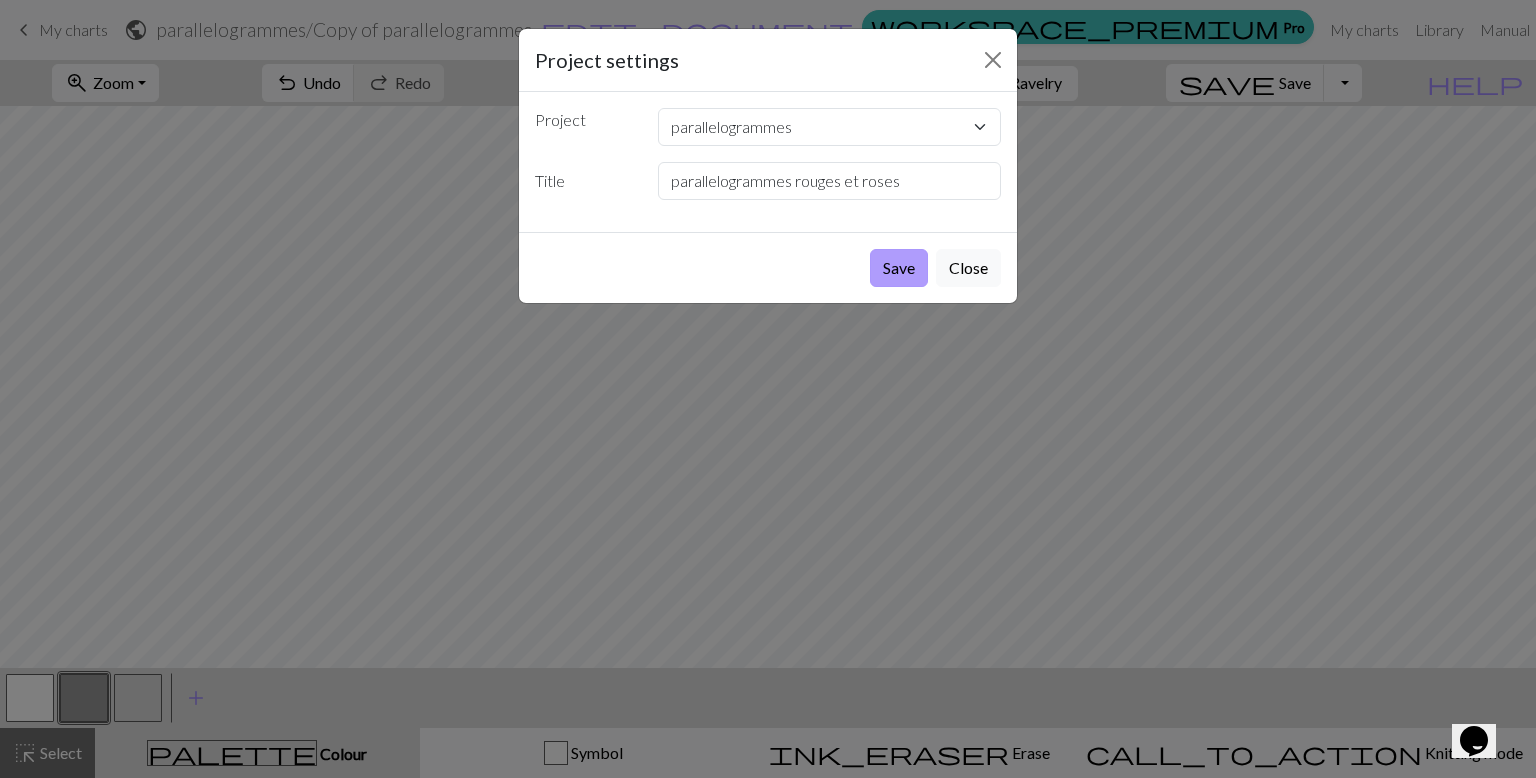 click on "Save" at bounding box center [899, 268] 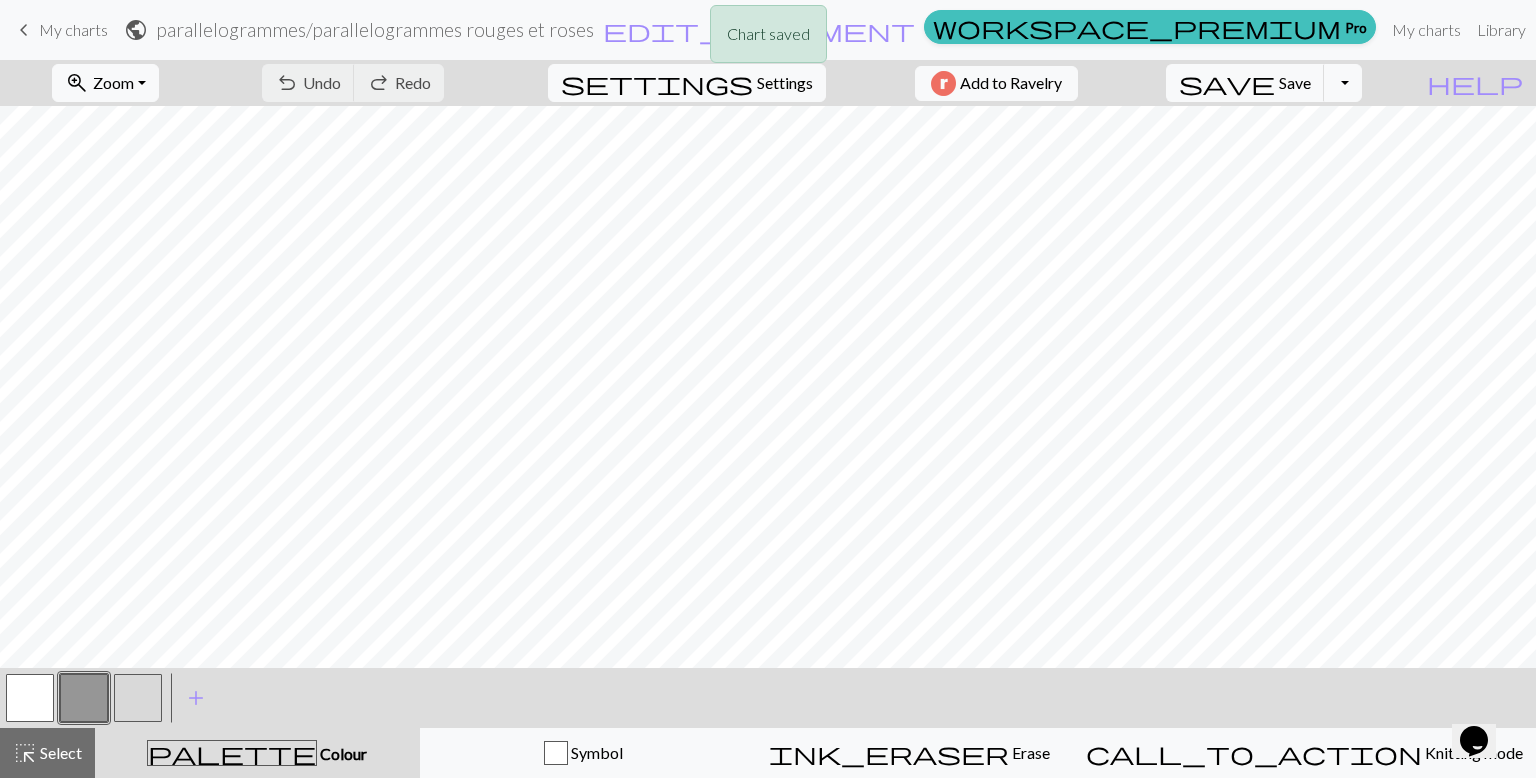 click at bounding box center [84, 698] 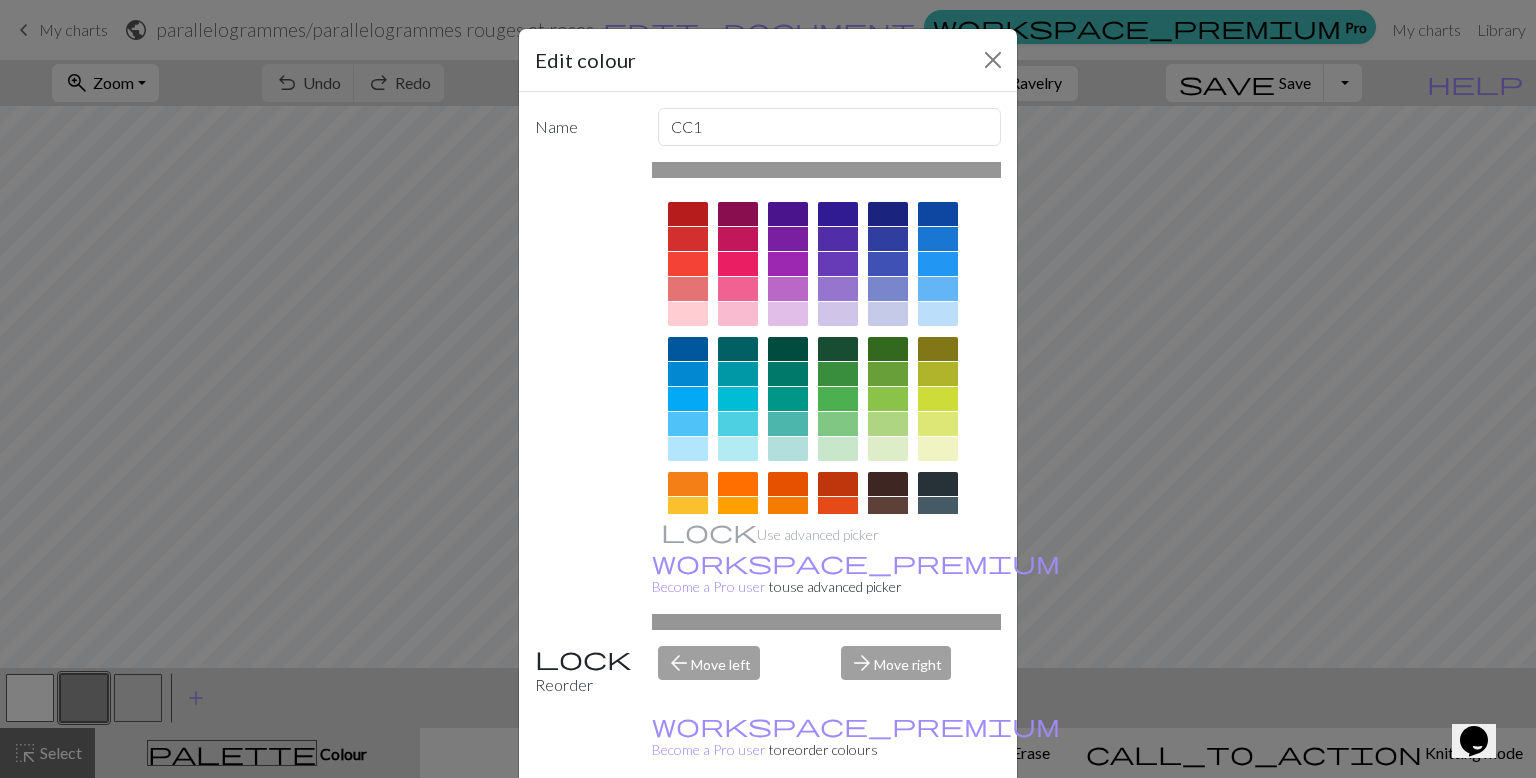 click at bounding box center (838, 484) 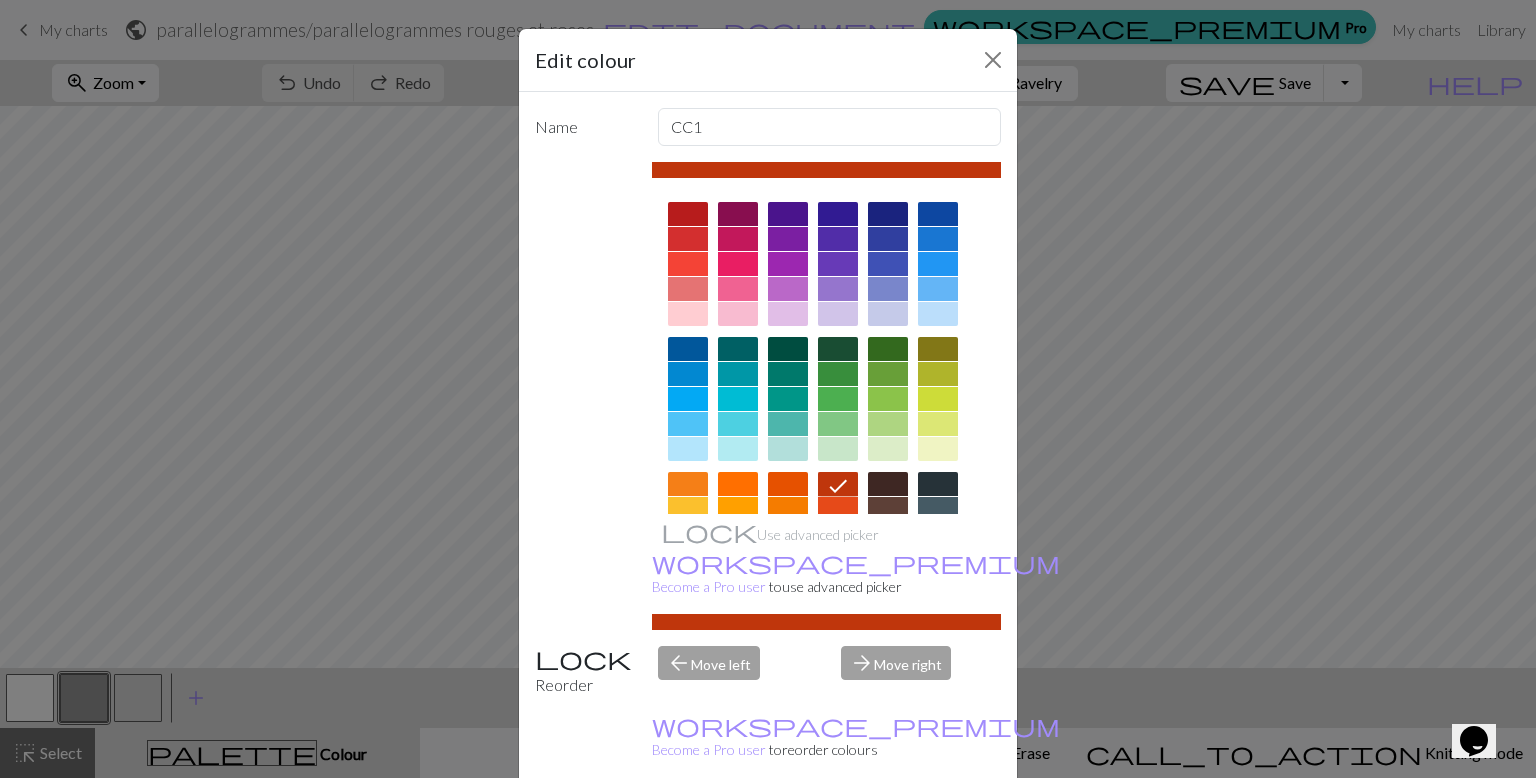click on "Done" at bounding box center [888, 829] 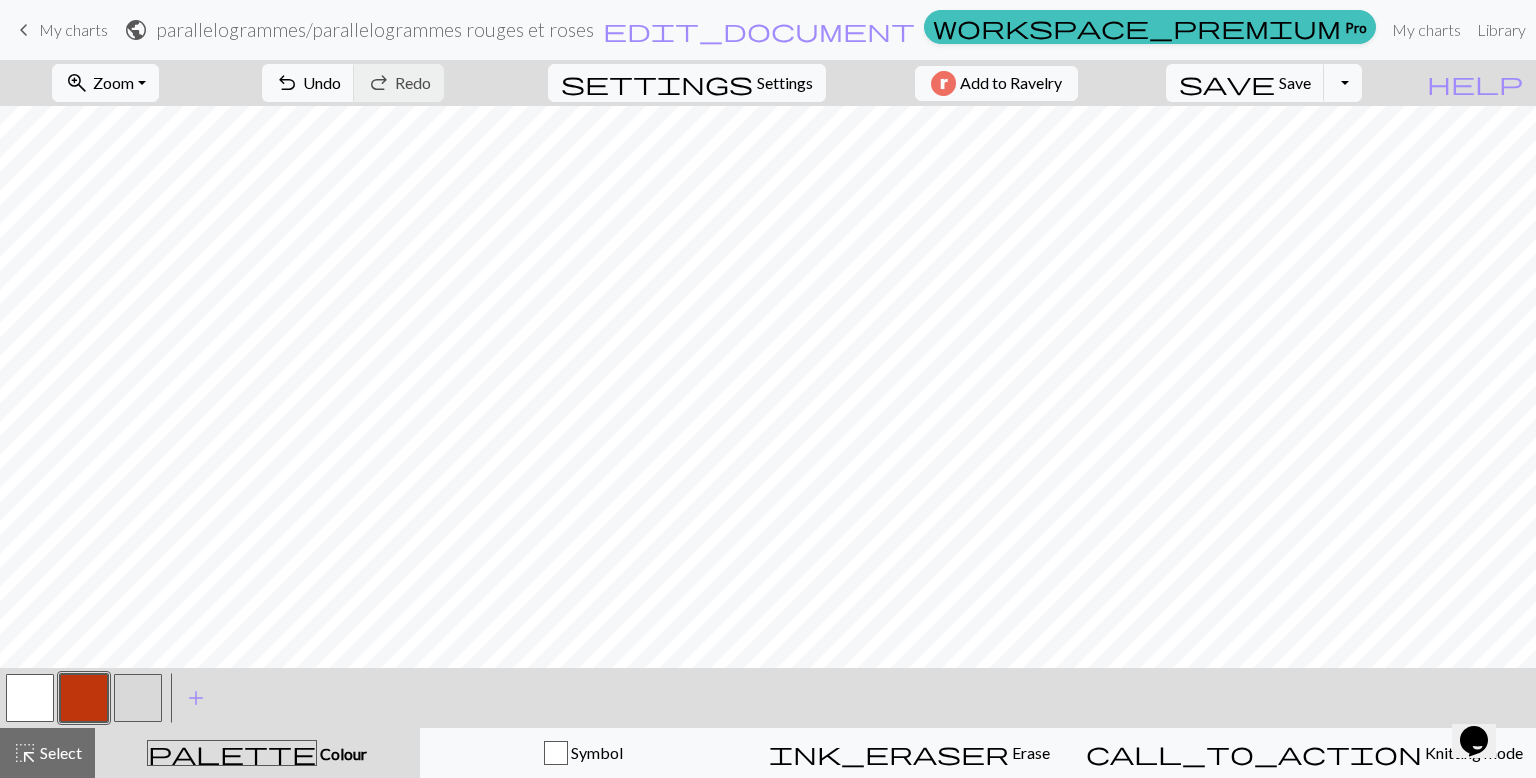 click at bounding box center [138, 698] 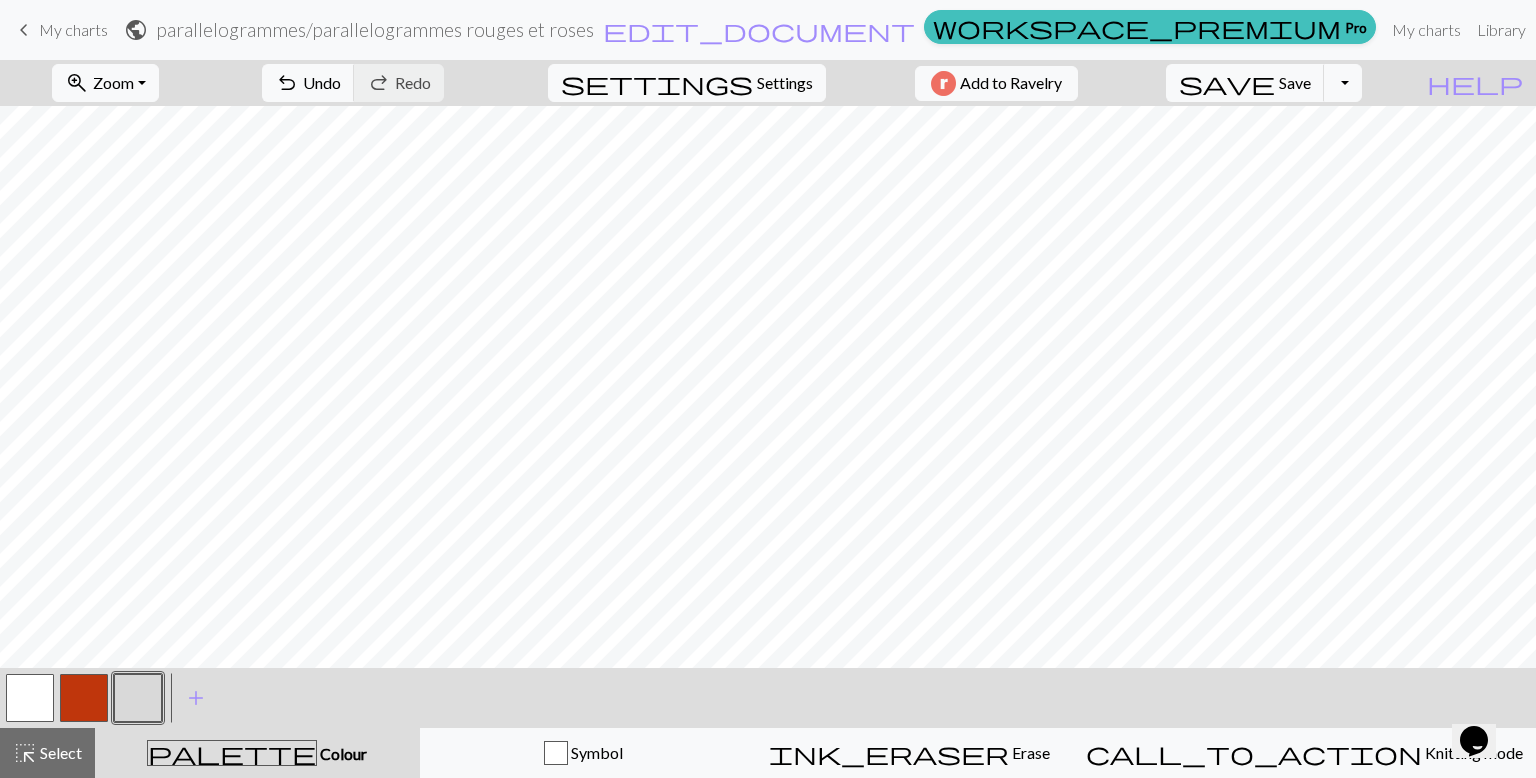 click at bounding box center [138, 698] 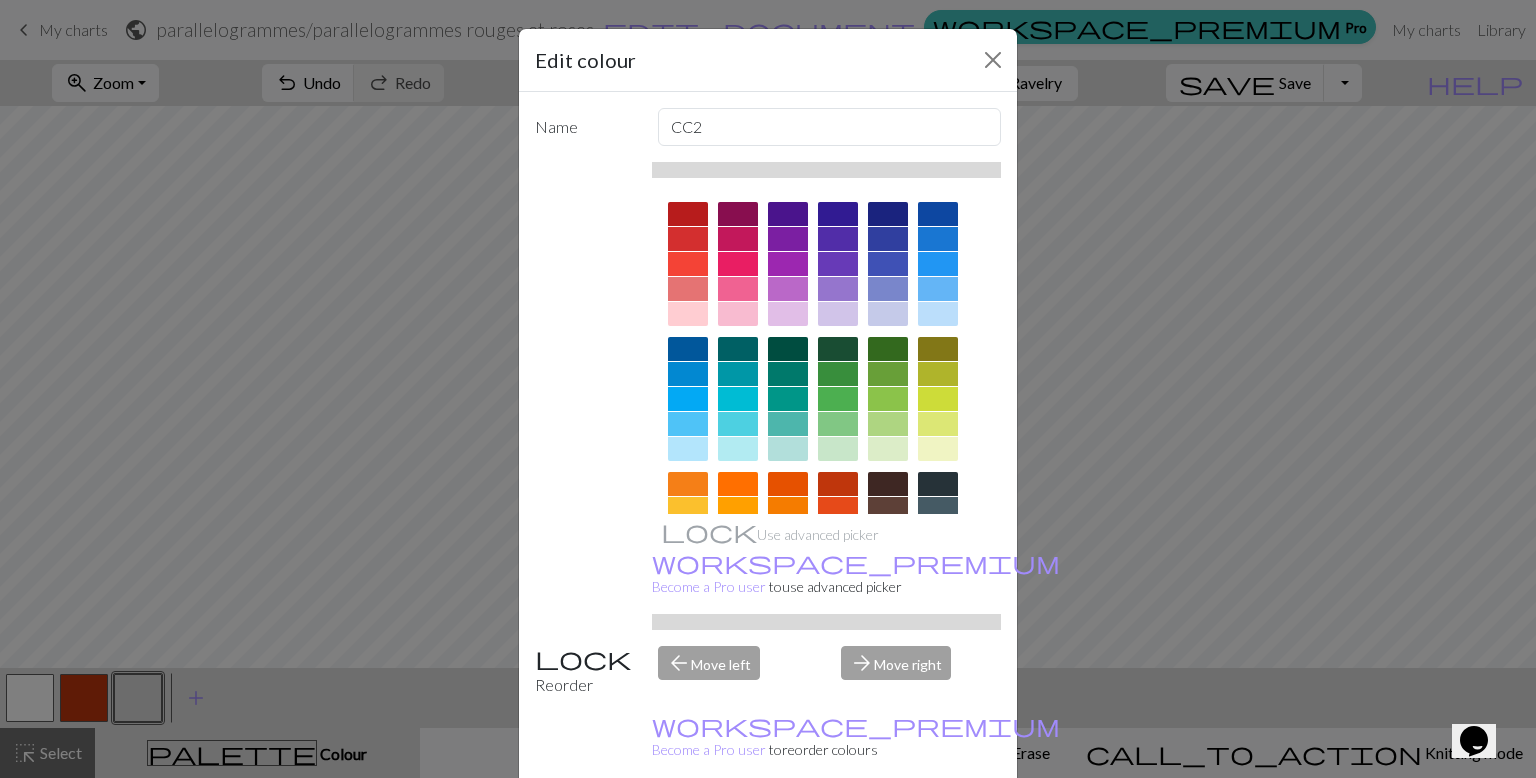 click at bounding box center (688, 314) 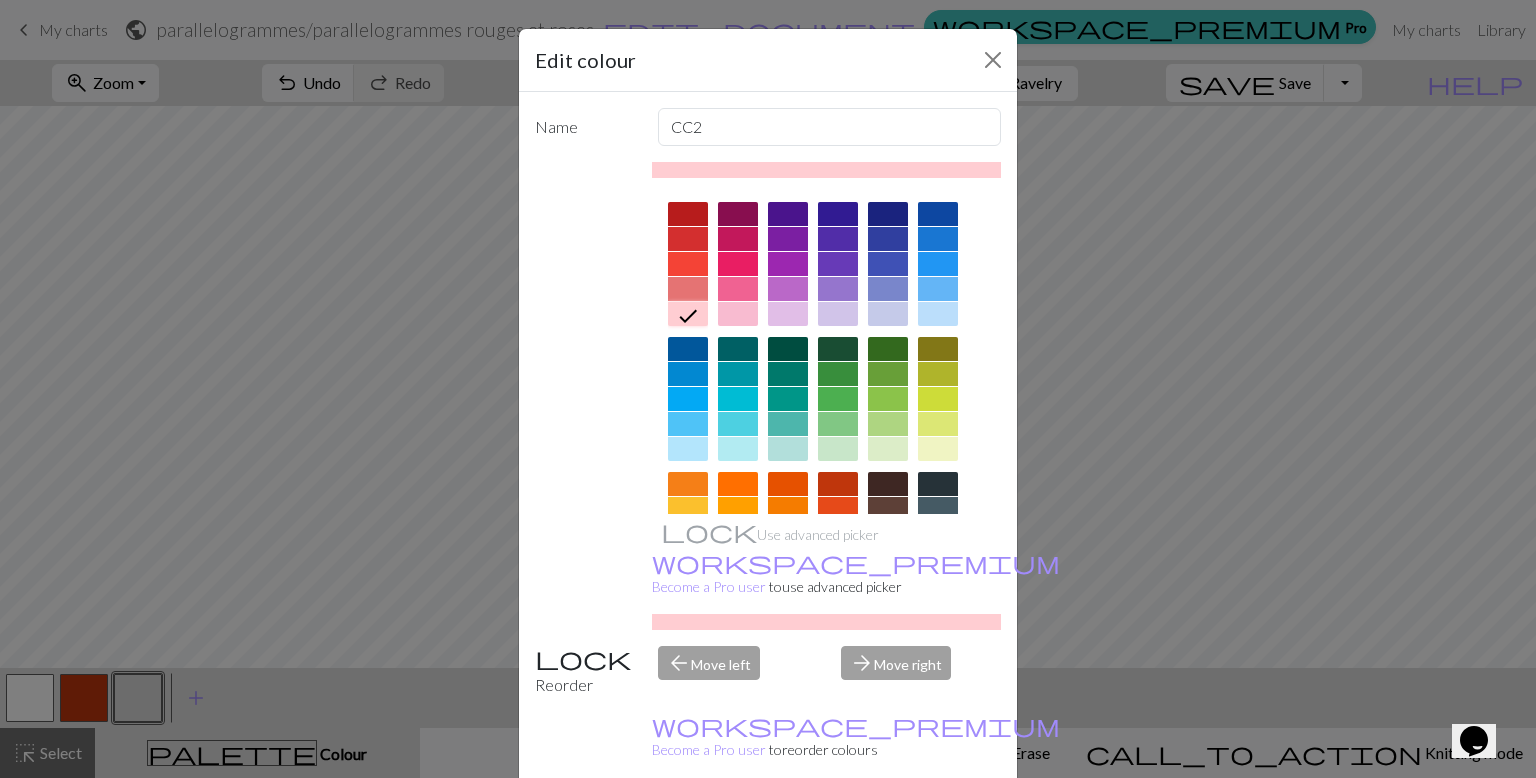 click on "Done" at bounding box center (888, 829) 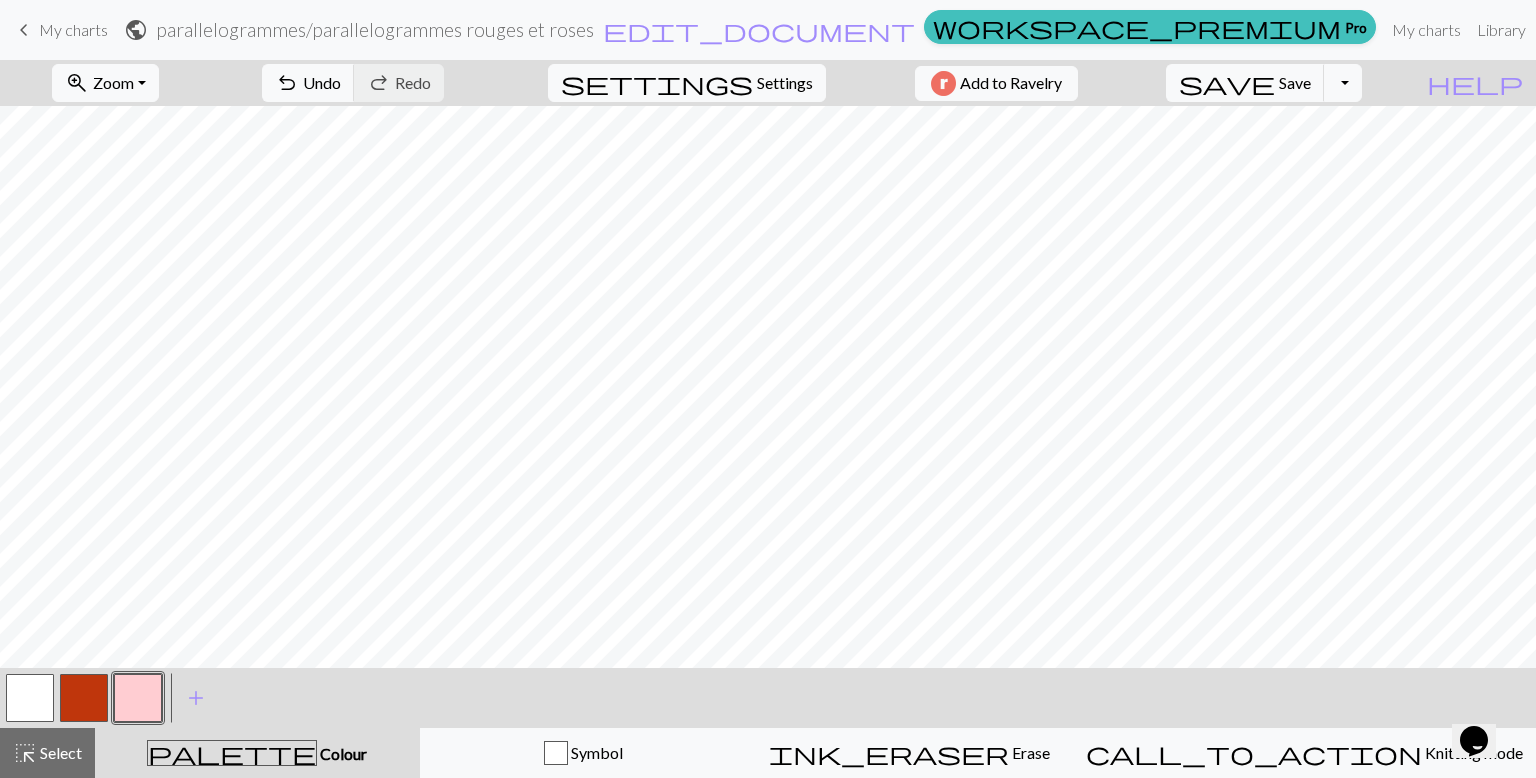 click at bounding box center (84, 698) 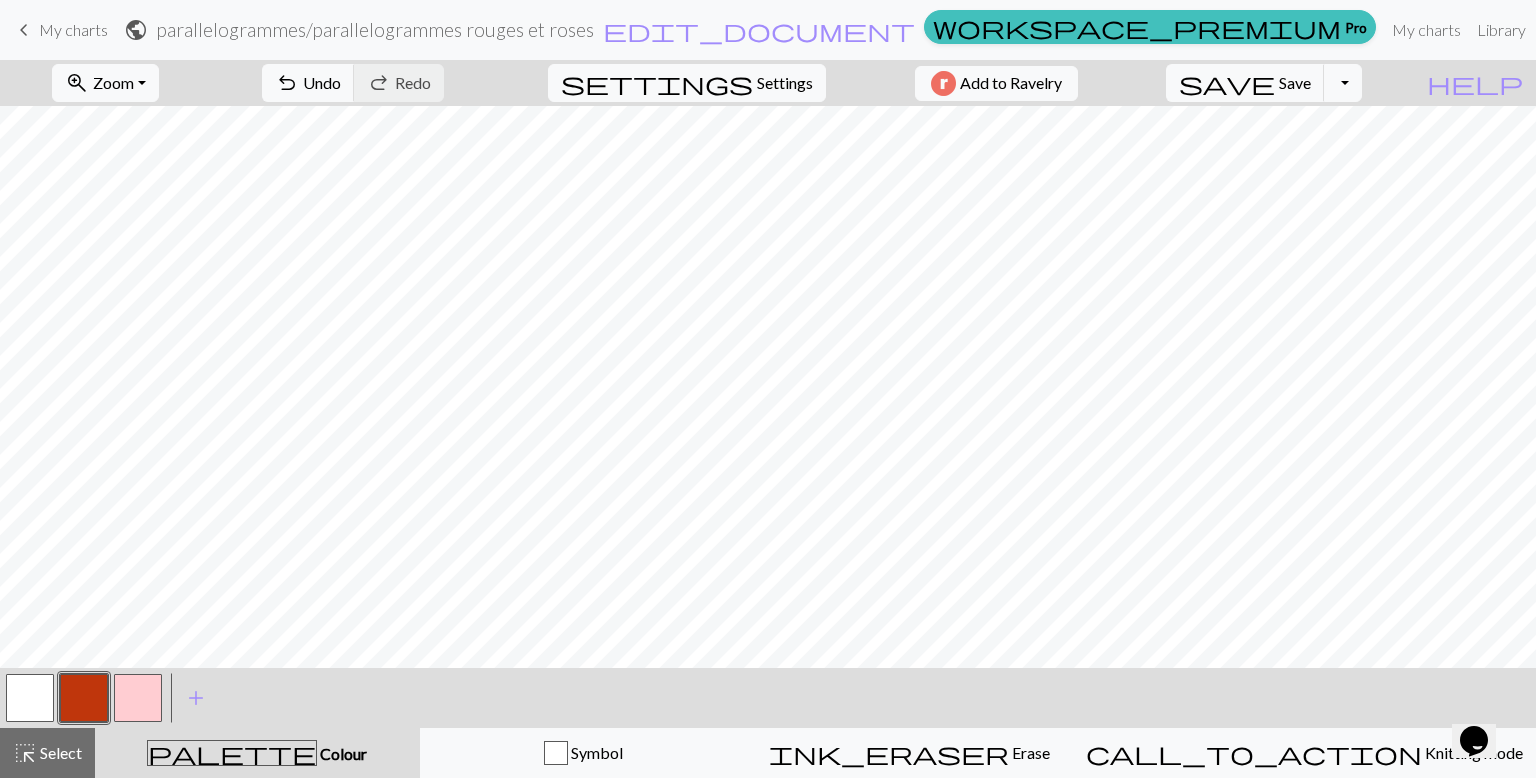 click at bounding box center [84, 698] 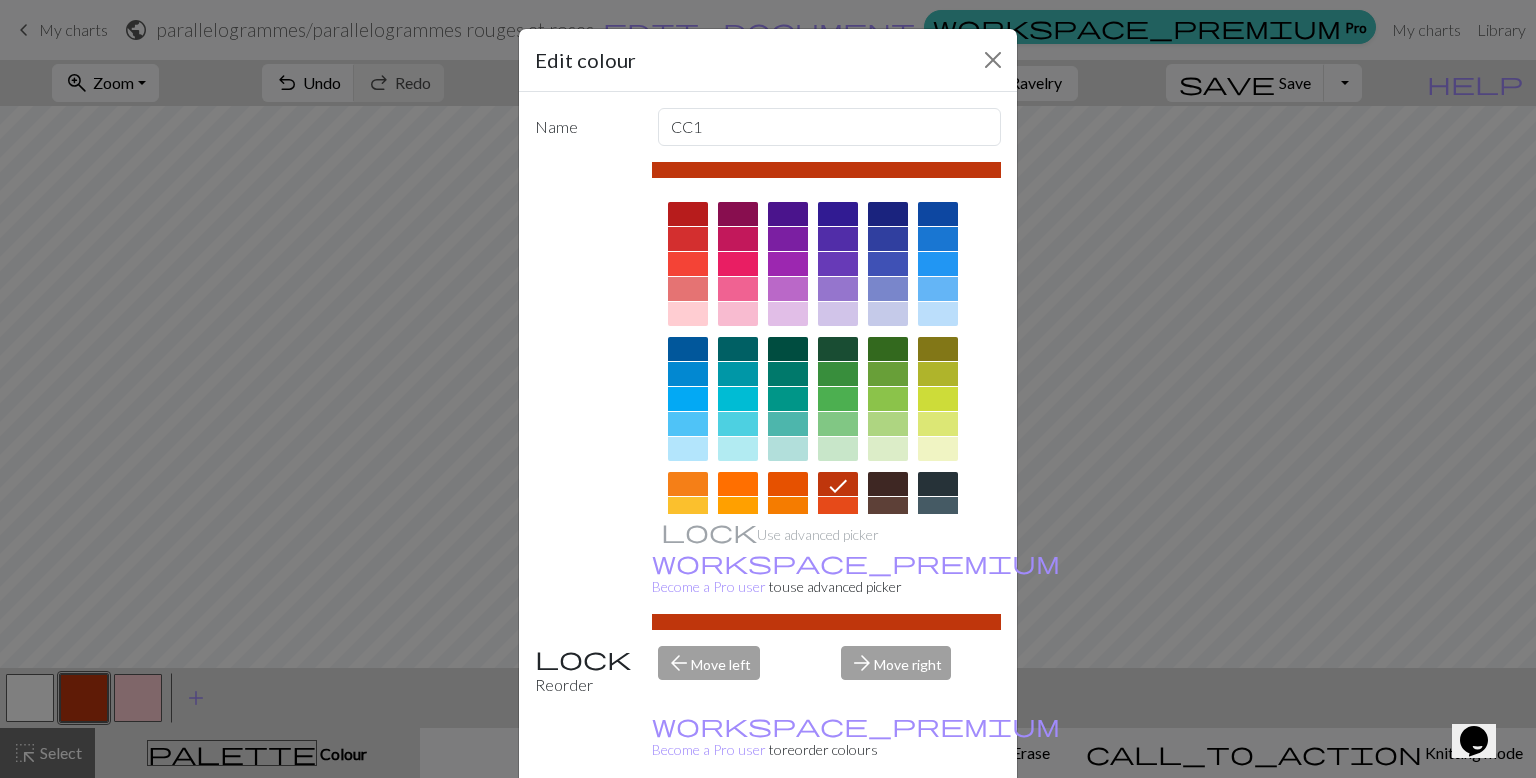 click at bounding box center (688, 239) 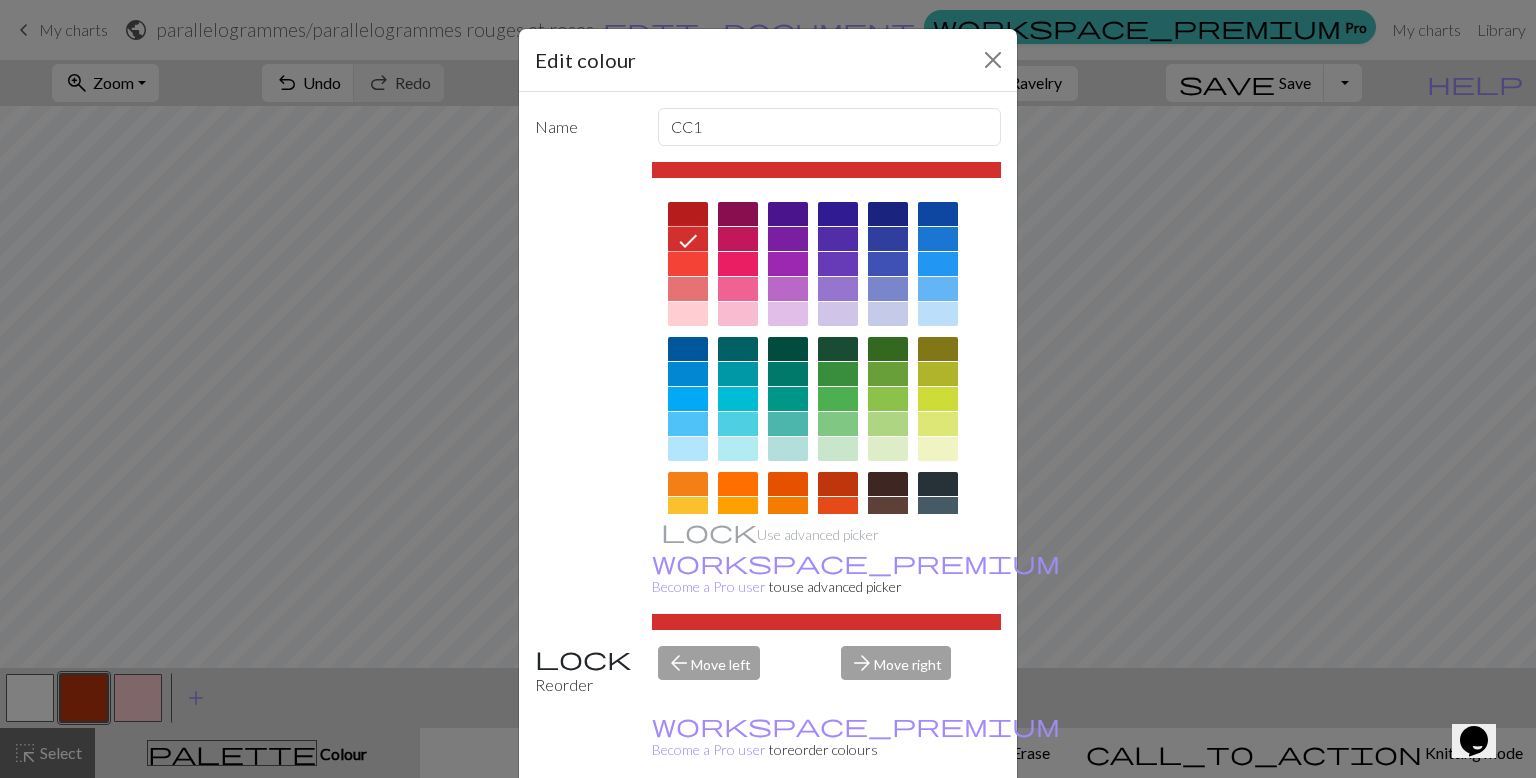 click on "Done" at bounding box center [888, 829] 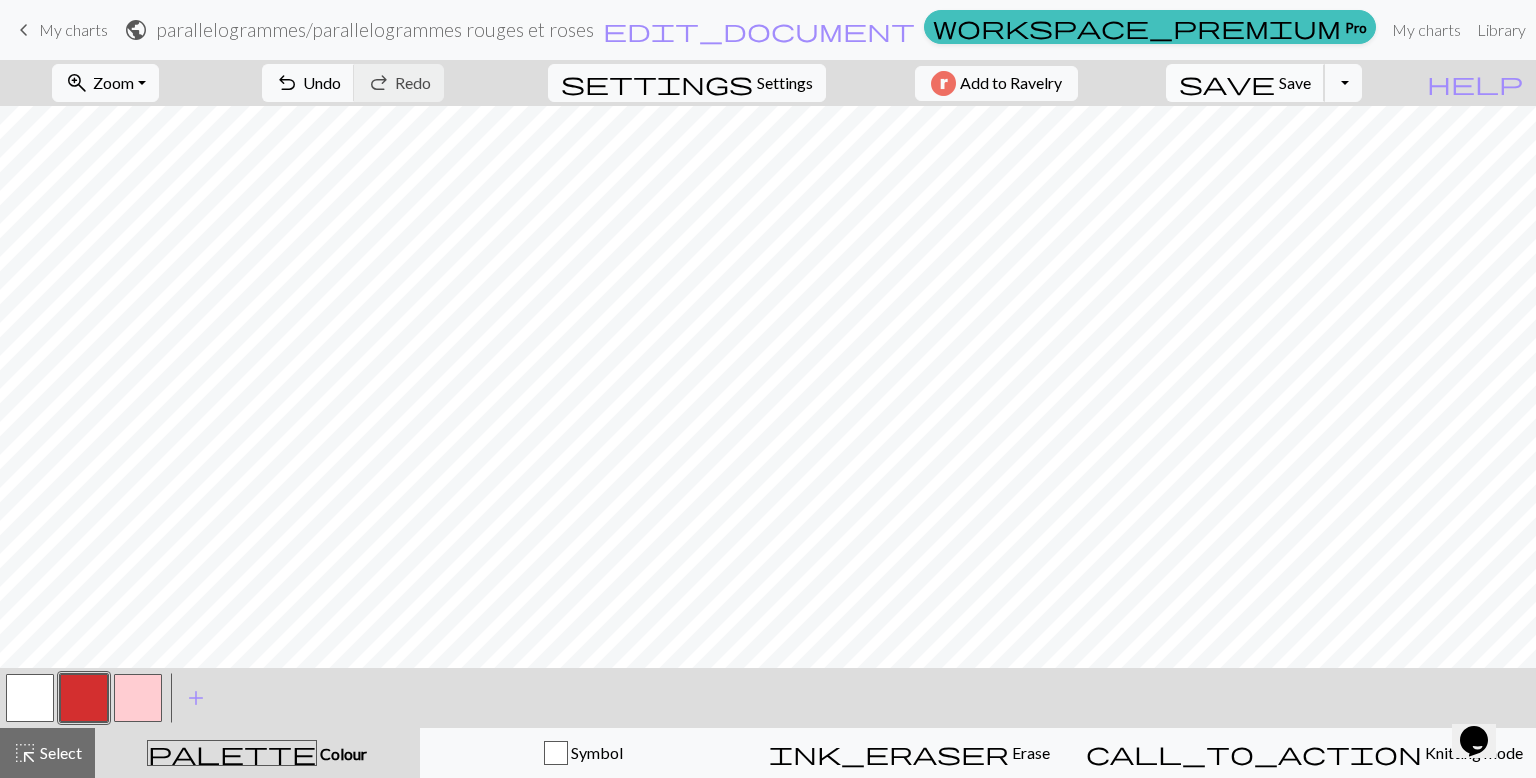 click on "Save" at bounding box center [1295, 82] 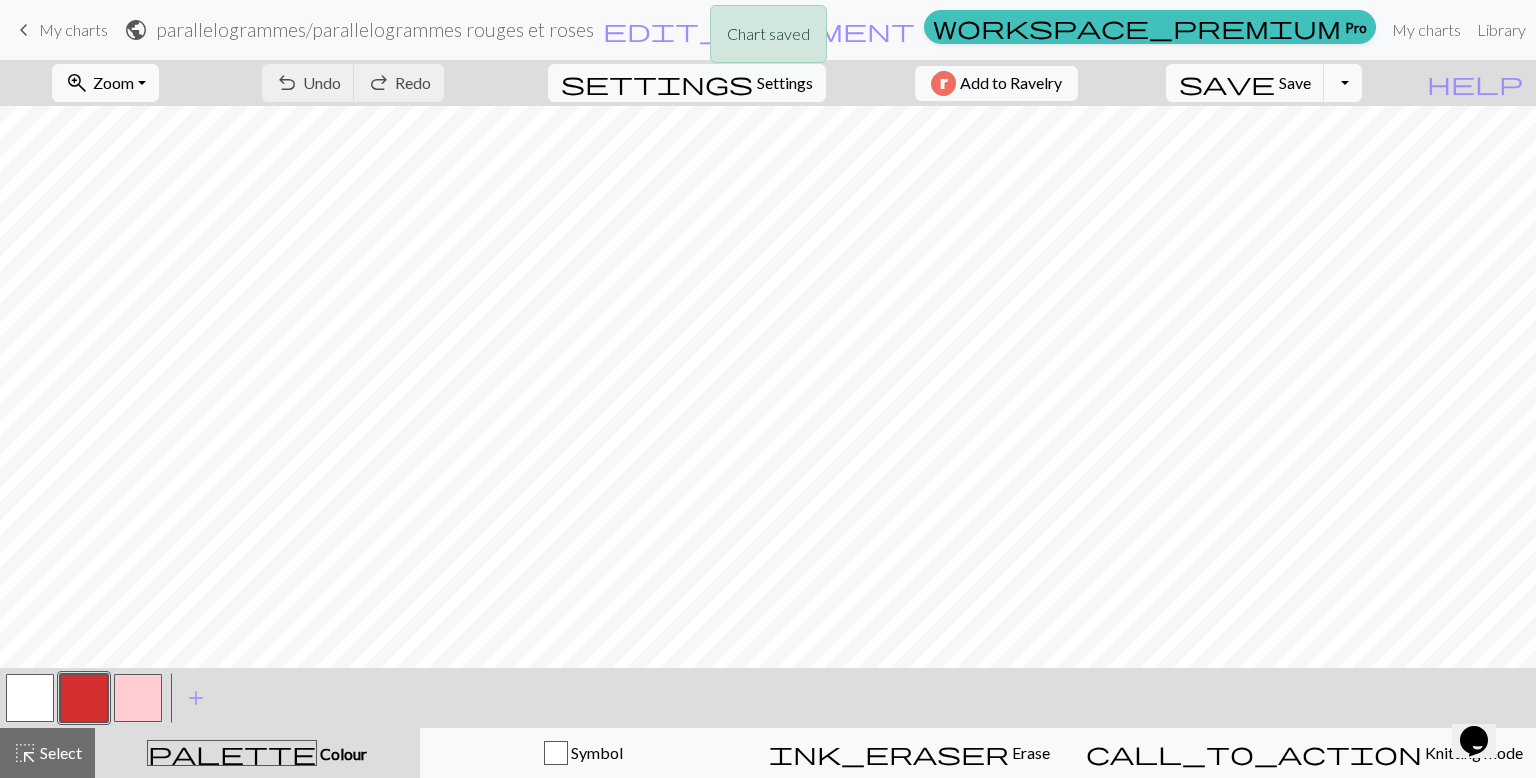 click on "Chart saved" at bounding box center [768, 39] 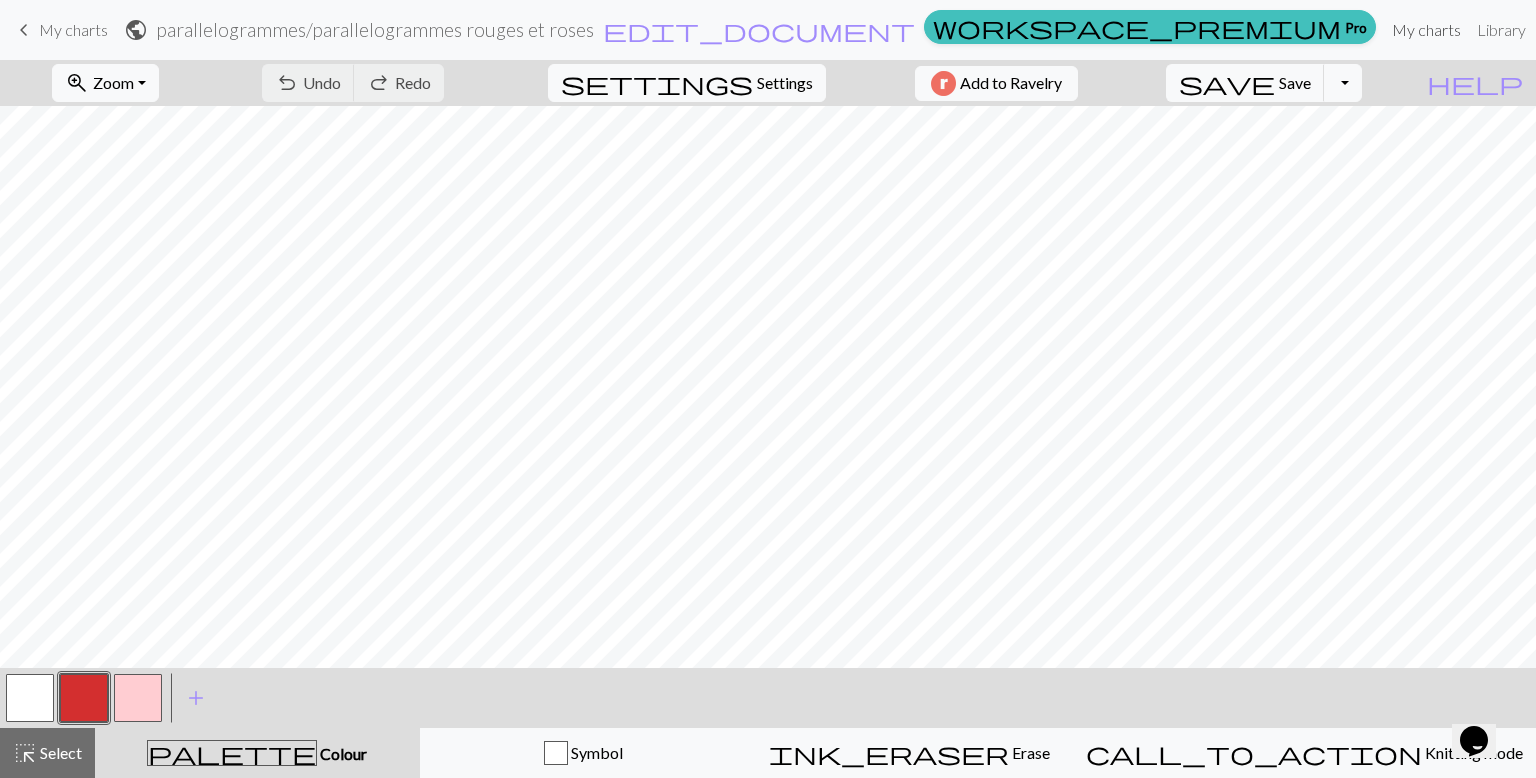 click on "My charts" at bounding box center [1426, 30] 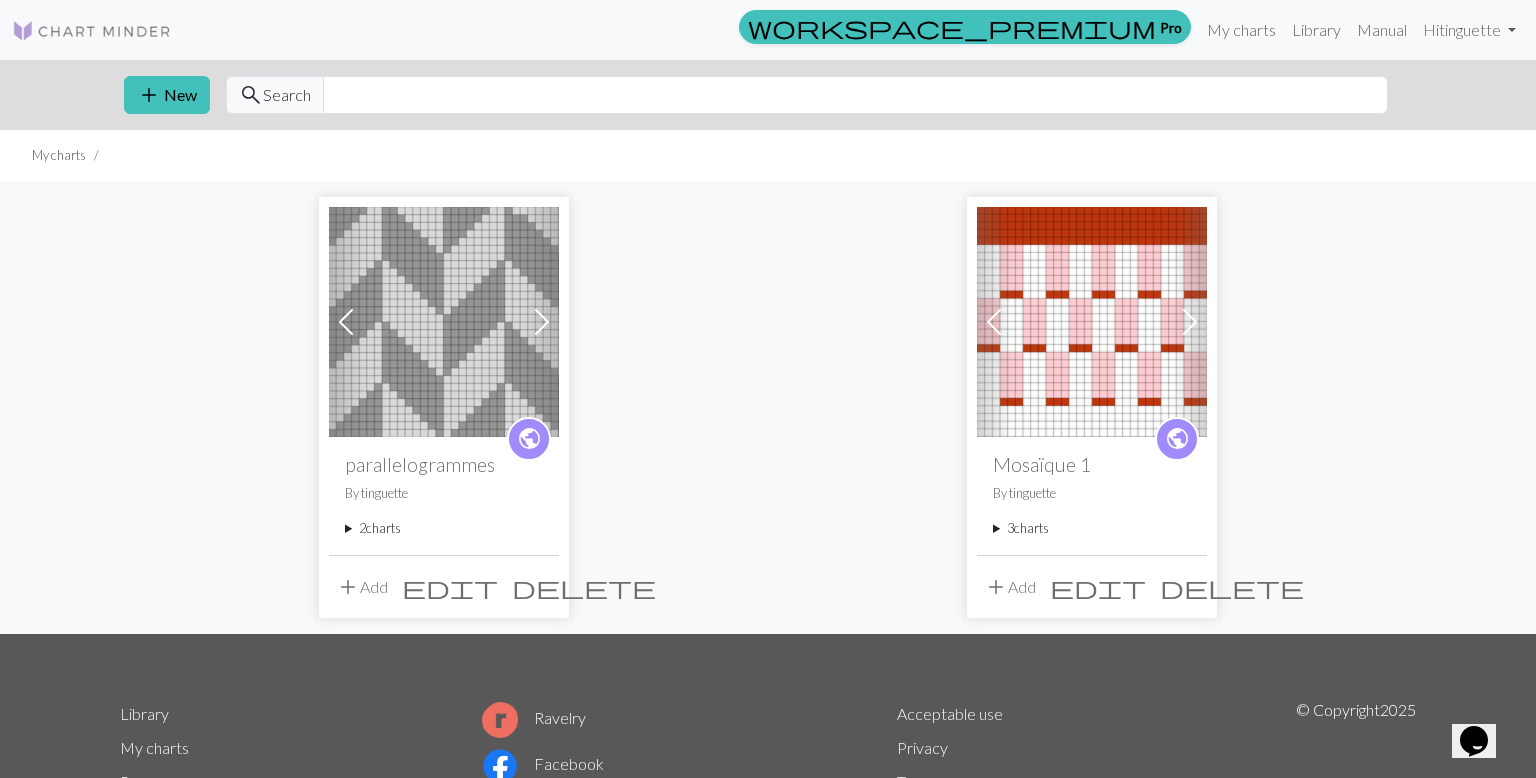 click at bounding box center [542, 322] 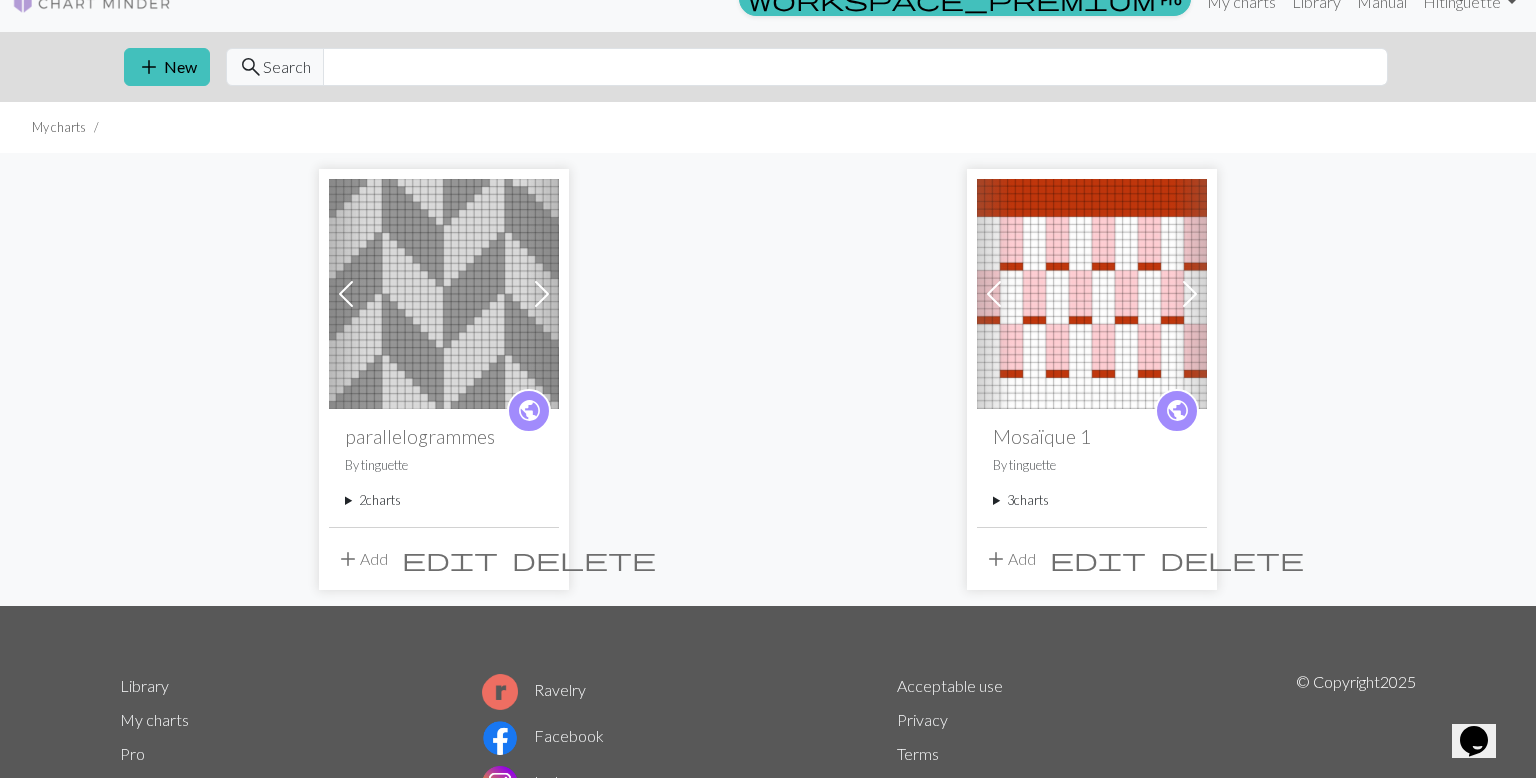 scroll, scrollTop: 19, scrollLeft: 0, axis: vertical 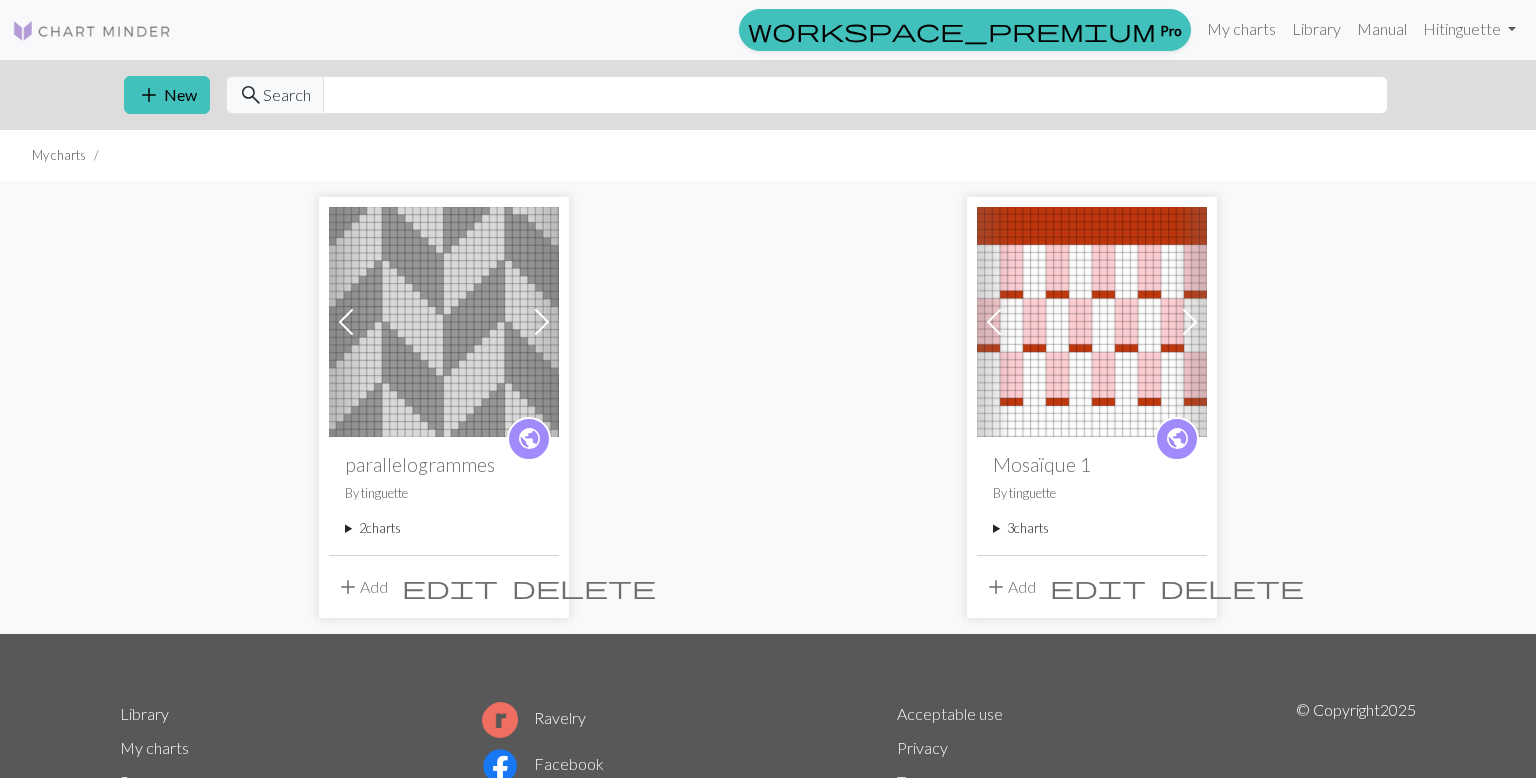 click on "2  charts" at bounding box center (444, 528) 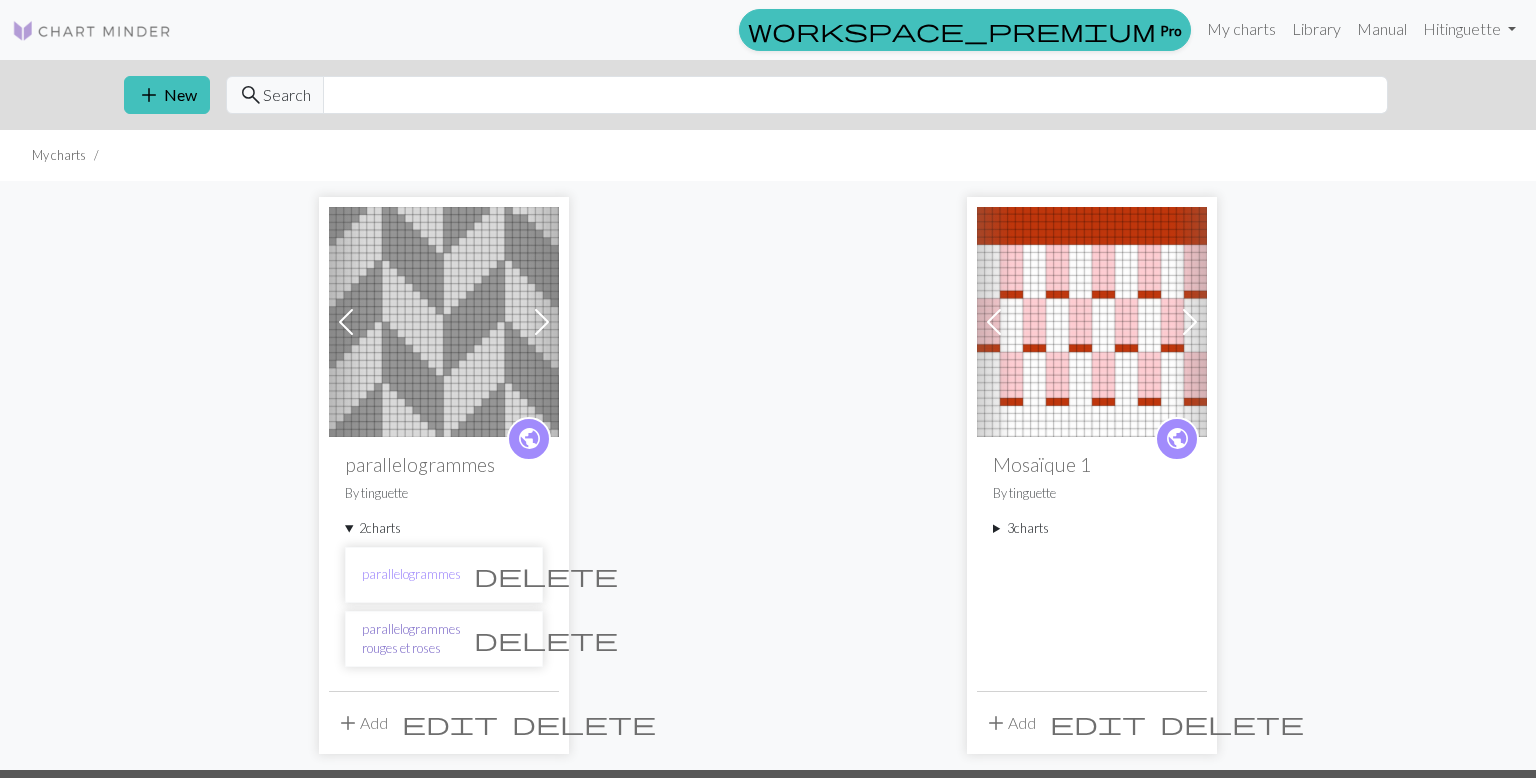 click on "parallelogrammes rouges et roses" at bounding box center (411, 639) 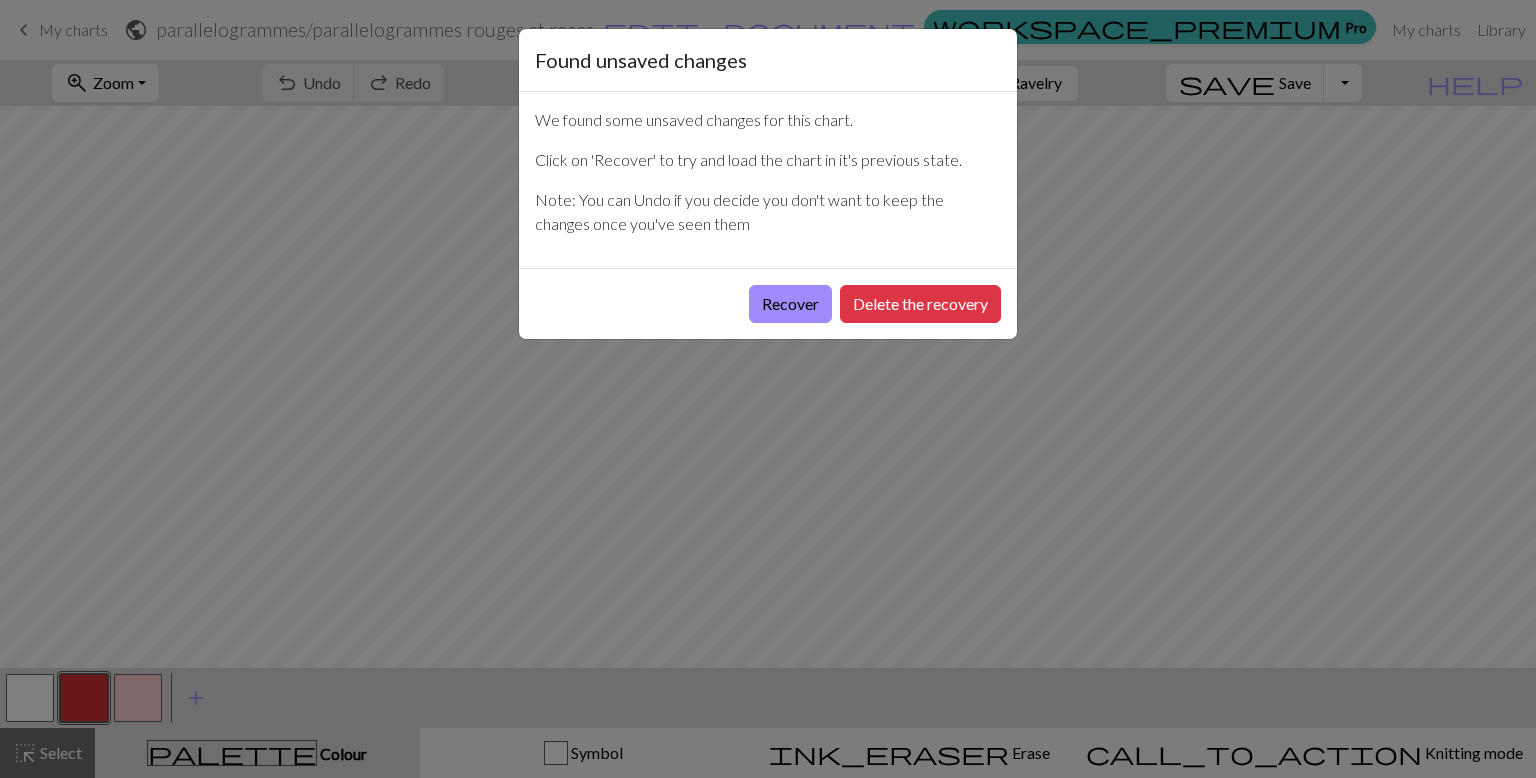 click on "Found unsaved changes We found some unsaved changes for this chart. Click on 'Recover' to try and load the chart in it's previous state. Note: You can Undo if you decide you don't want to keep the changes once you've seen them Recover   Delete the recovery" at bounding box center [768, 389] 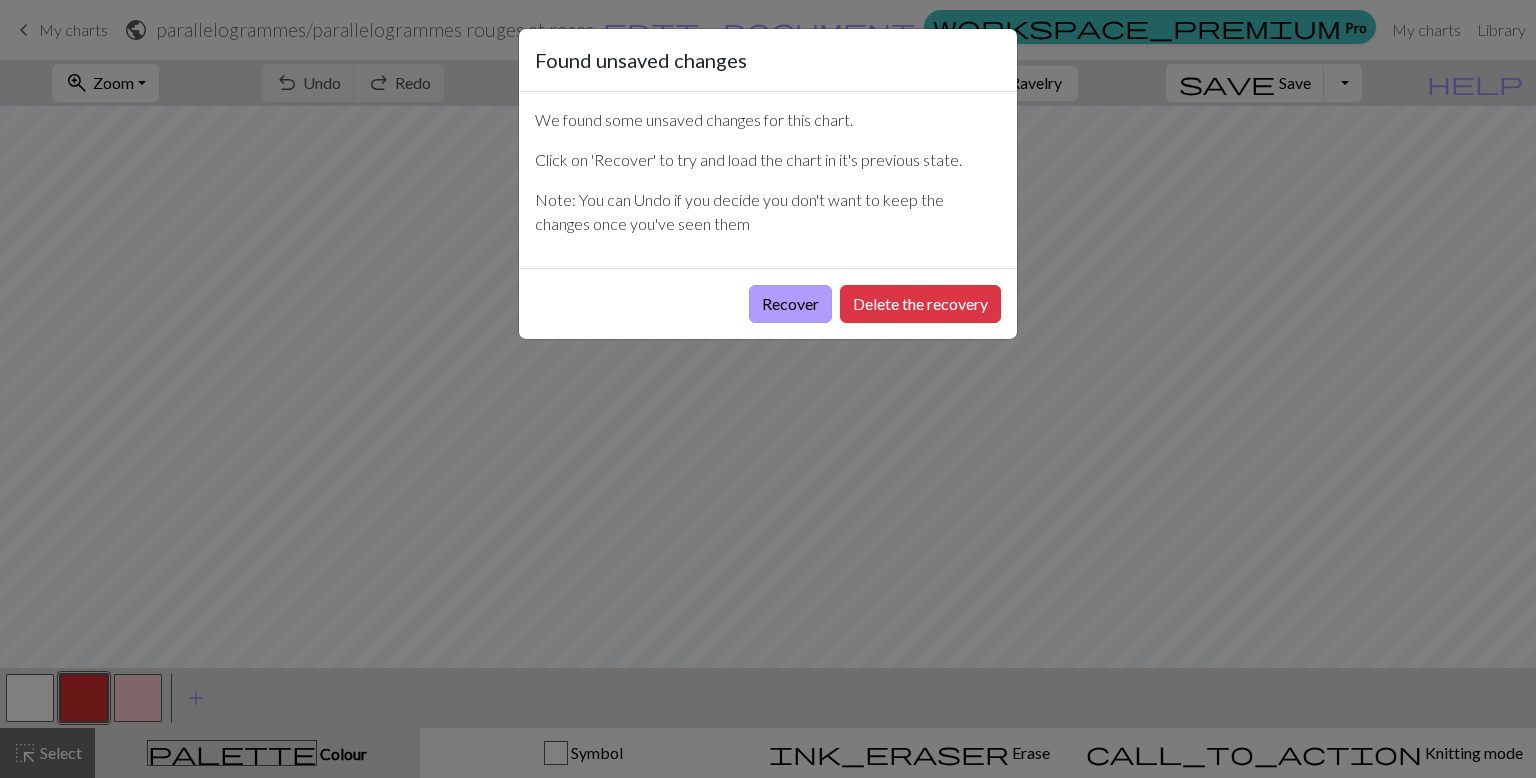 click on "Recover" at bounding box center (790, 304) 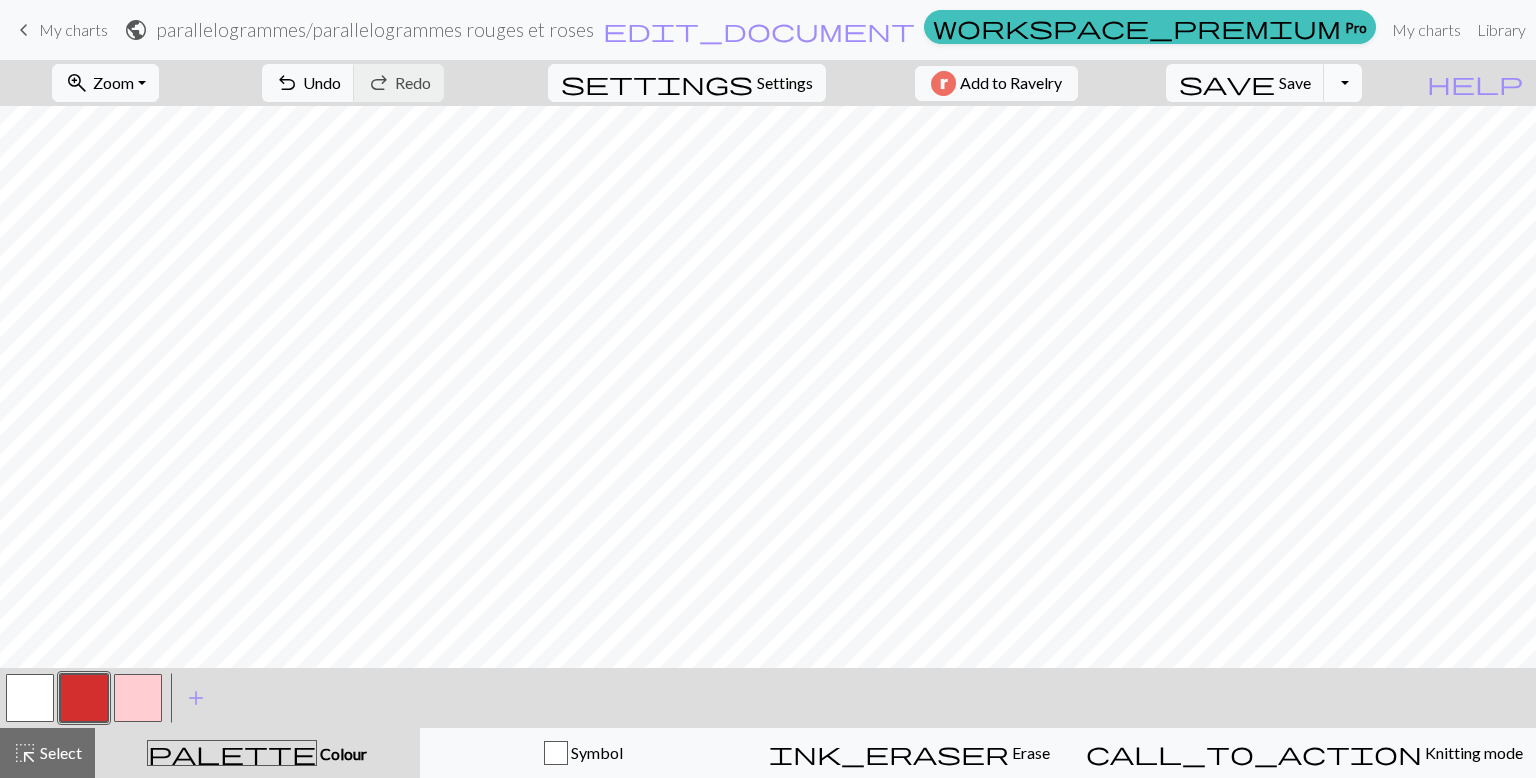 click on "Toggle Dropdown" at bounding box center [1343, 83] 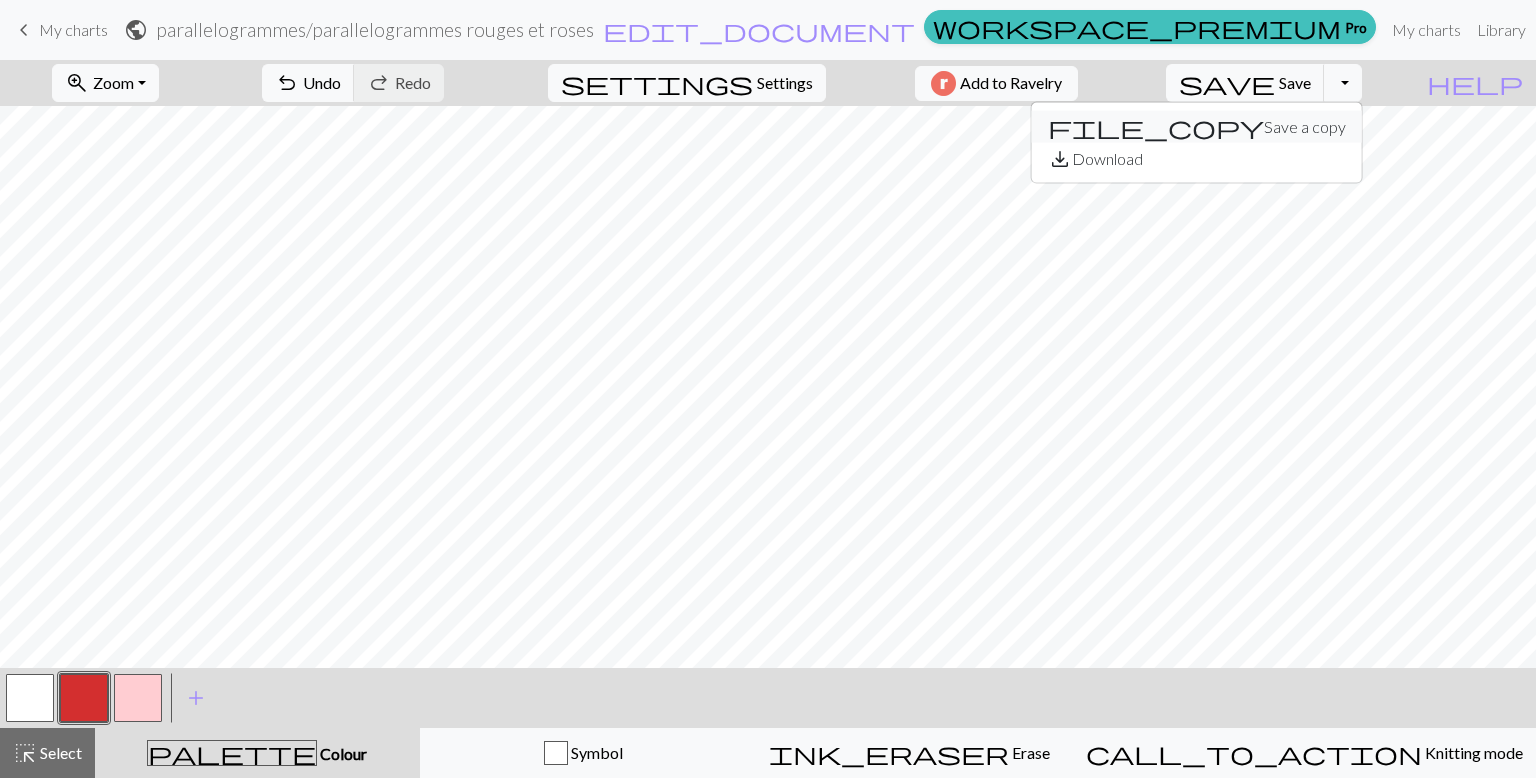 click on "file_copy  Save a copy" at bounding box center [1197, 127] 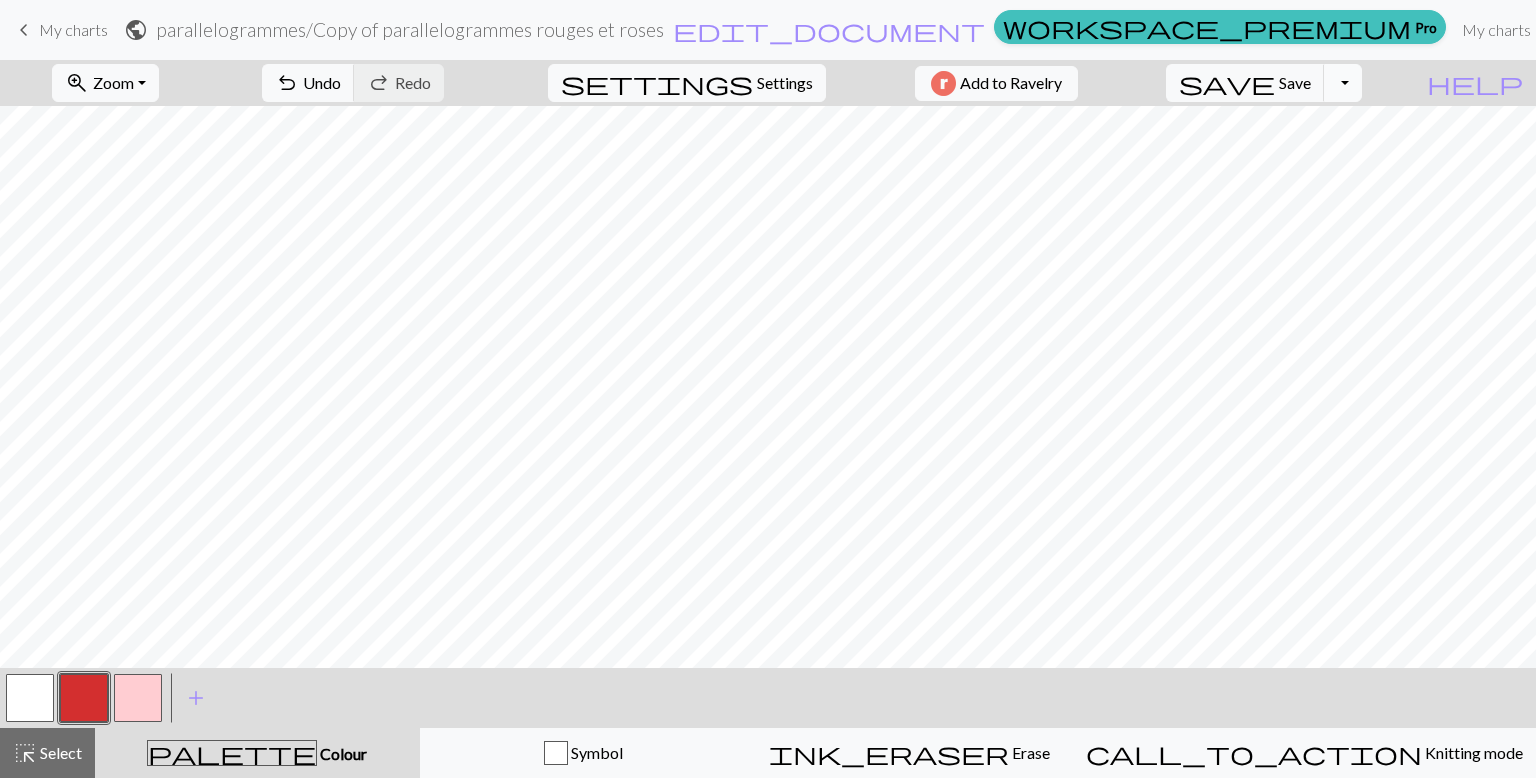 click on "Toggle Dropdown" at bounding box center (1343, 83) 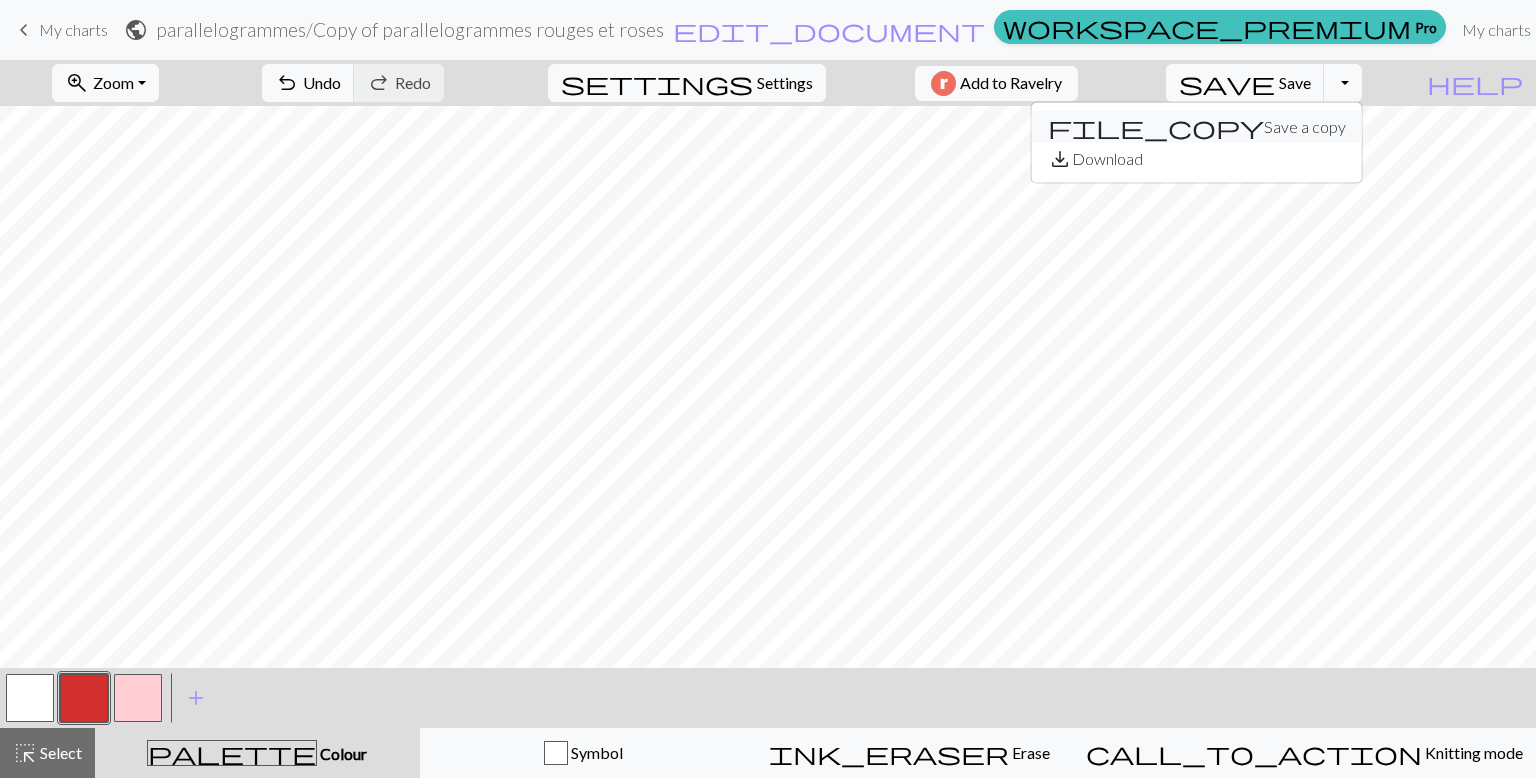 click on "file_copy  Save a copy" at bounding box center (1197, 127) 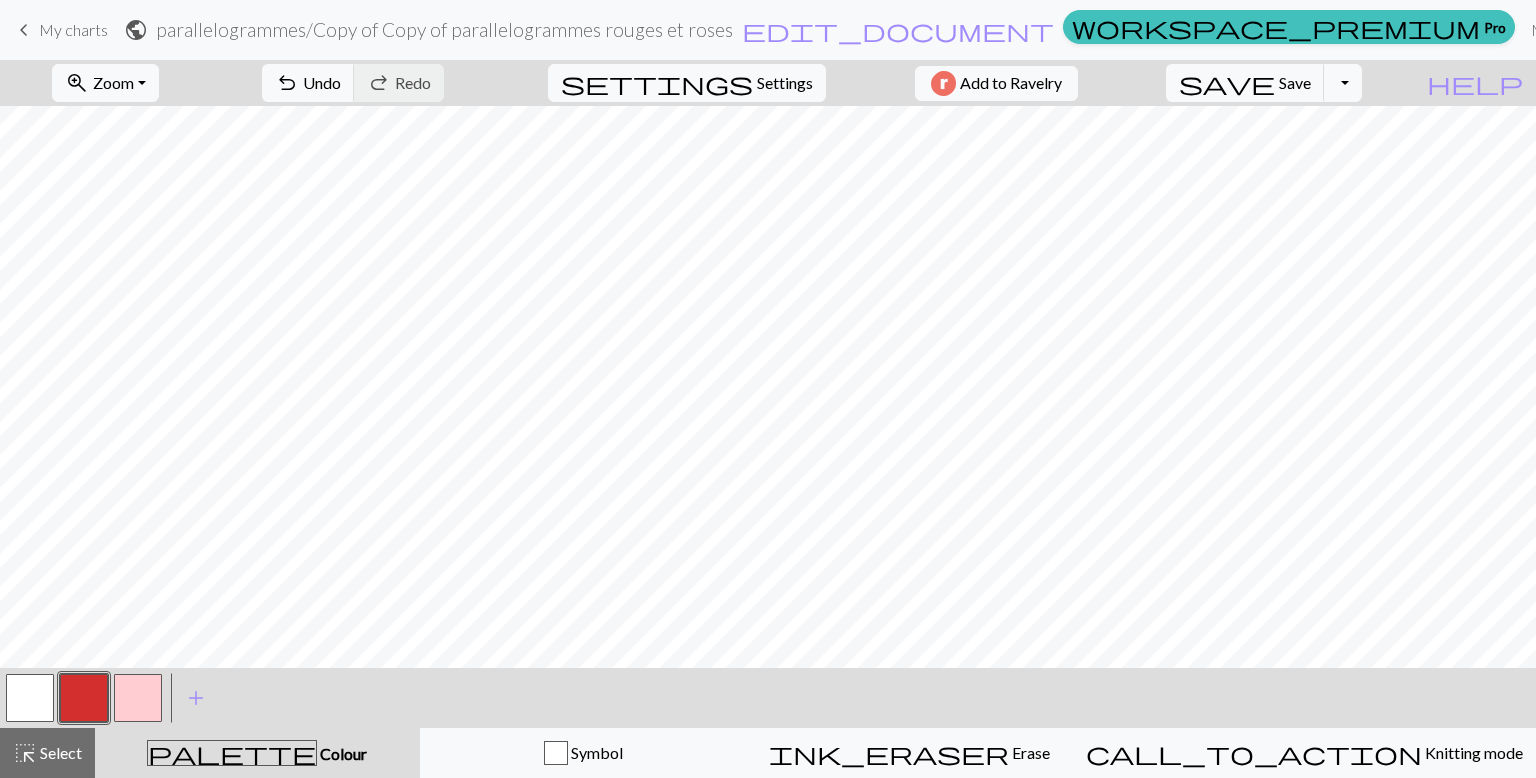 click at bounding box center (138, 698) 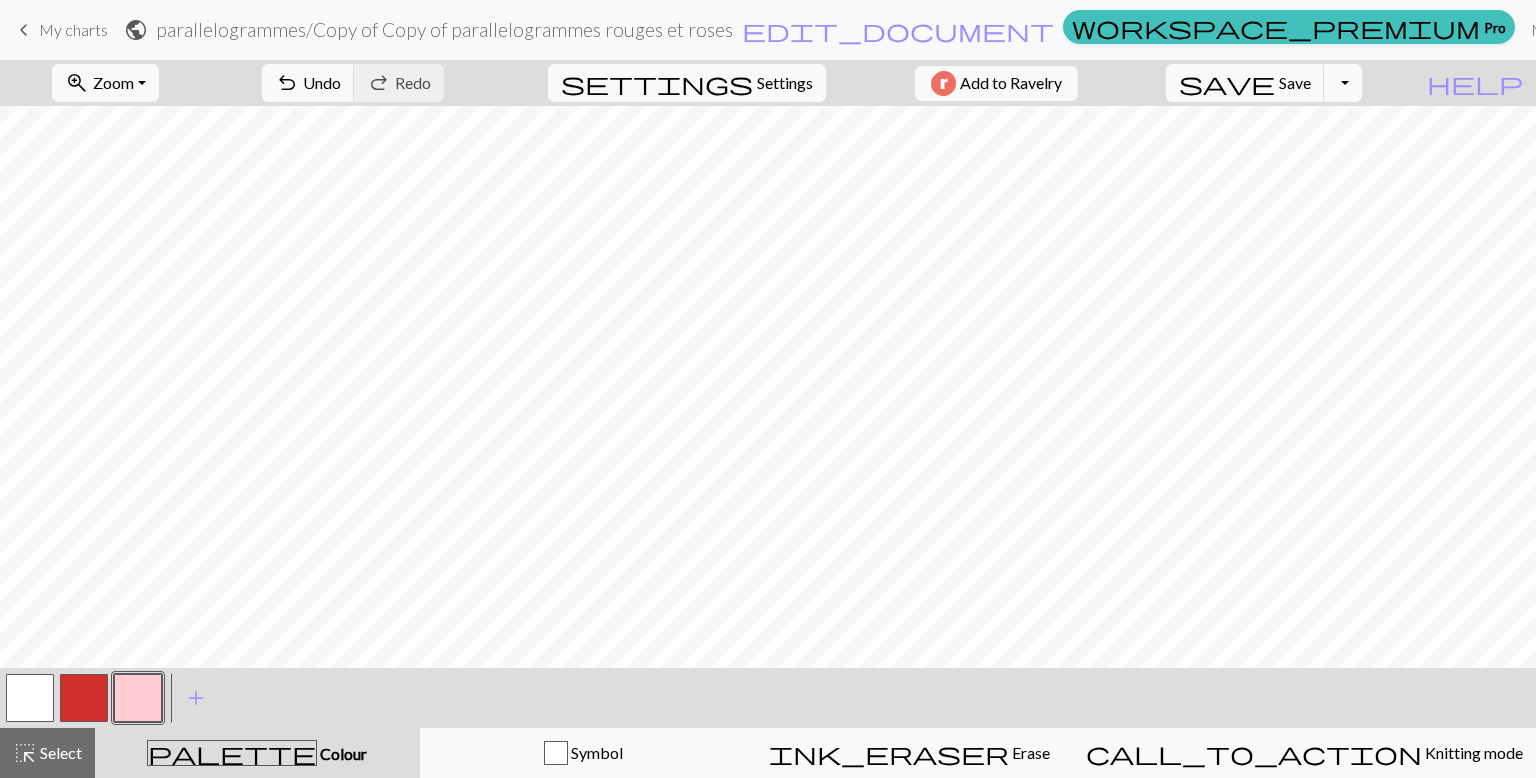 click at bounding box center (138, 698) 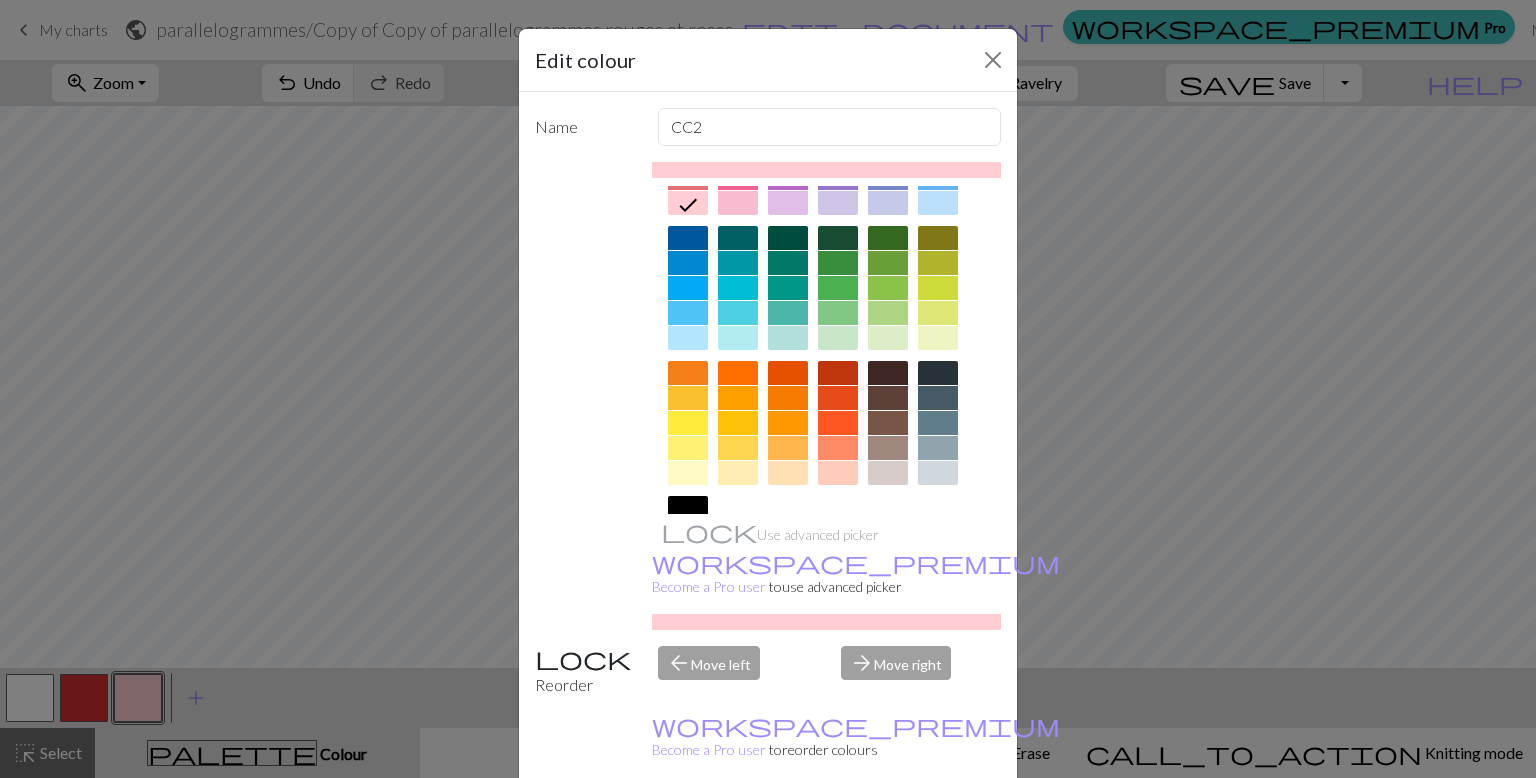 scroll, scrollTop: 241, scrollLeft: 0, axis: vertical 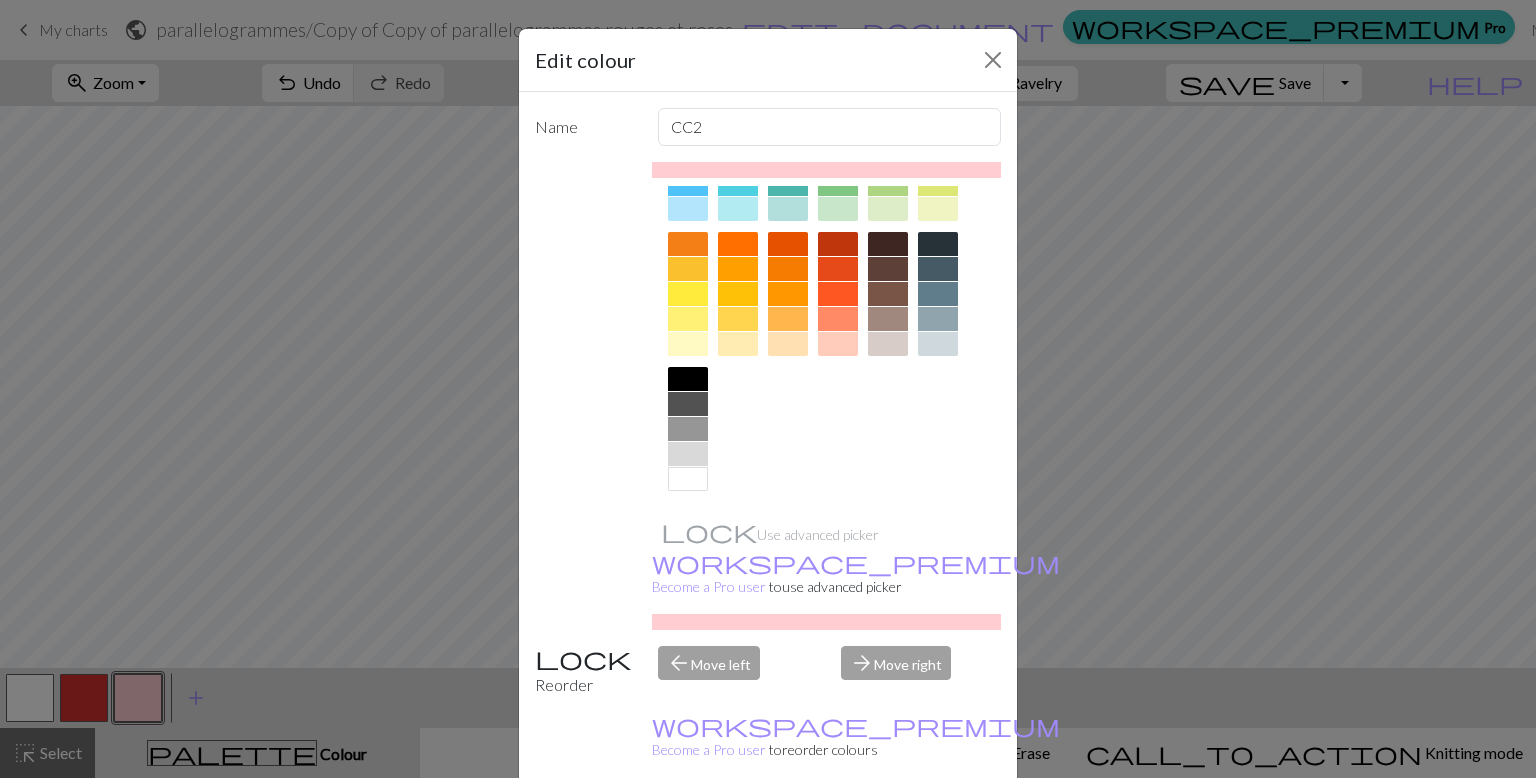 click at bounding box center (688, 479) 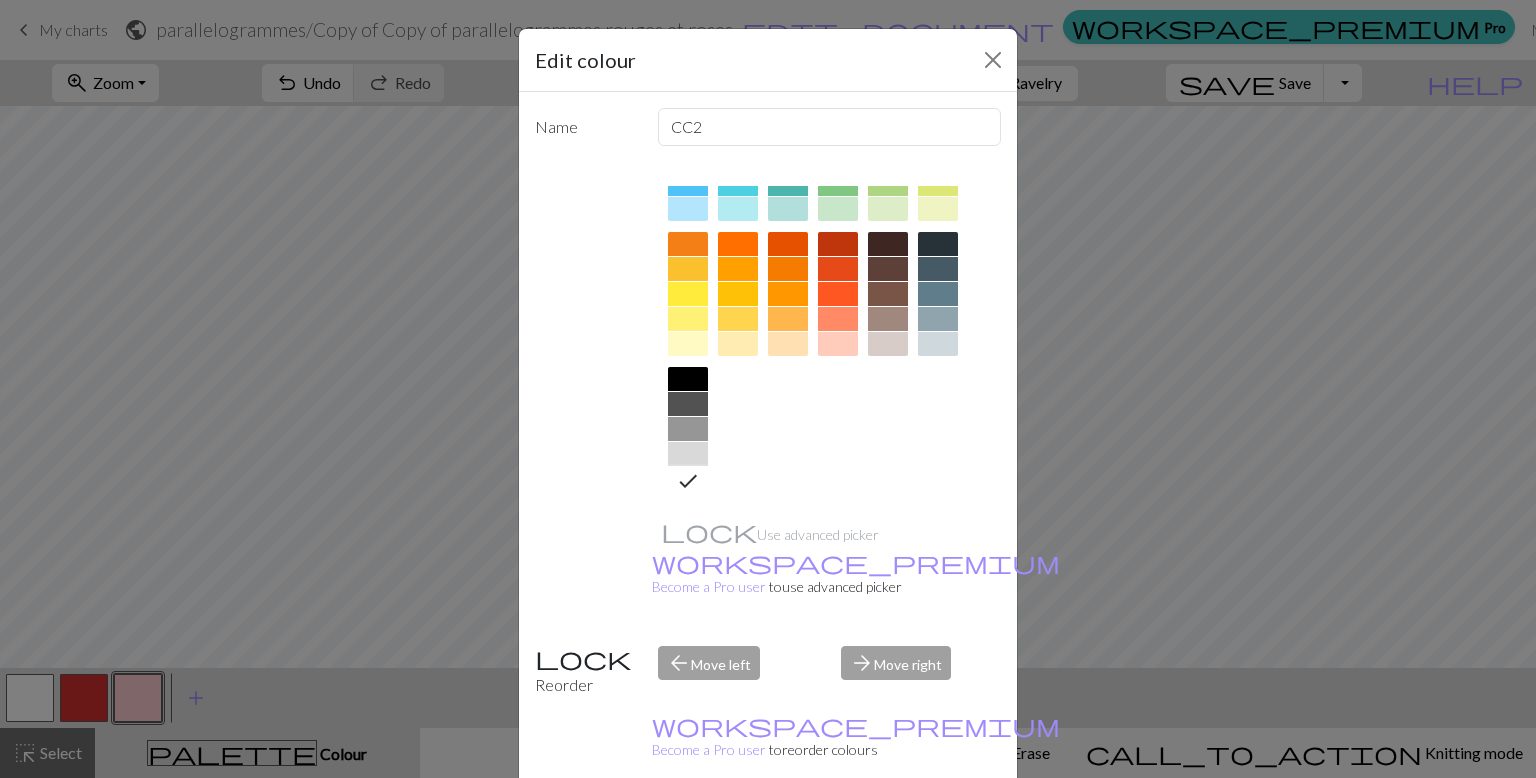 click on "Done" at bounding box center [888, 829] 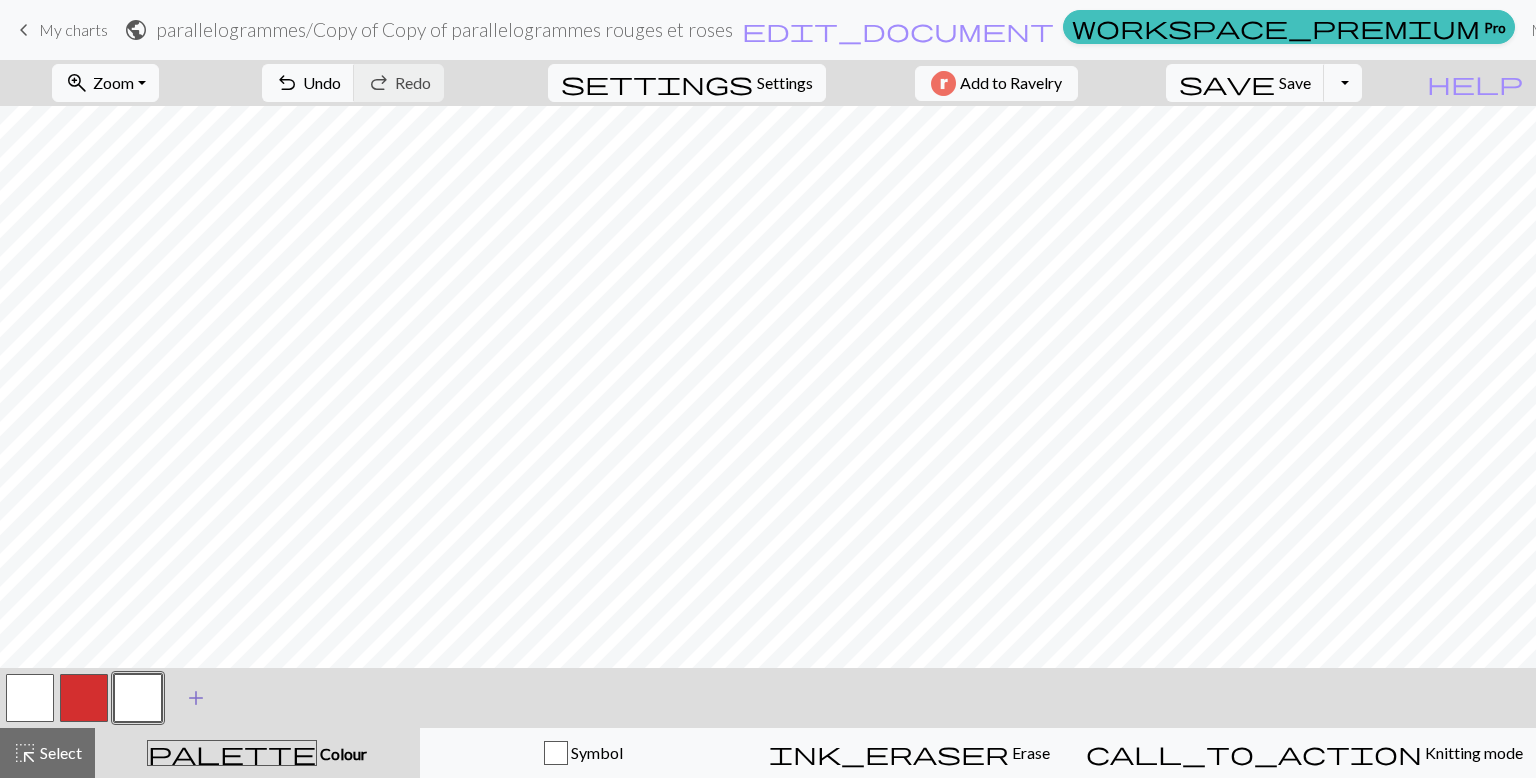 click on "add" at bounding box center (196, 698) 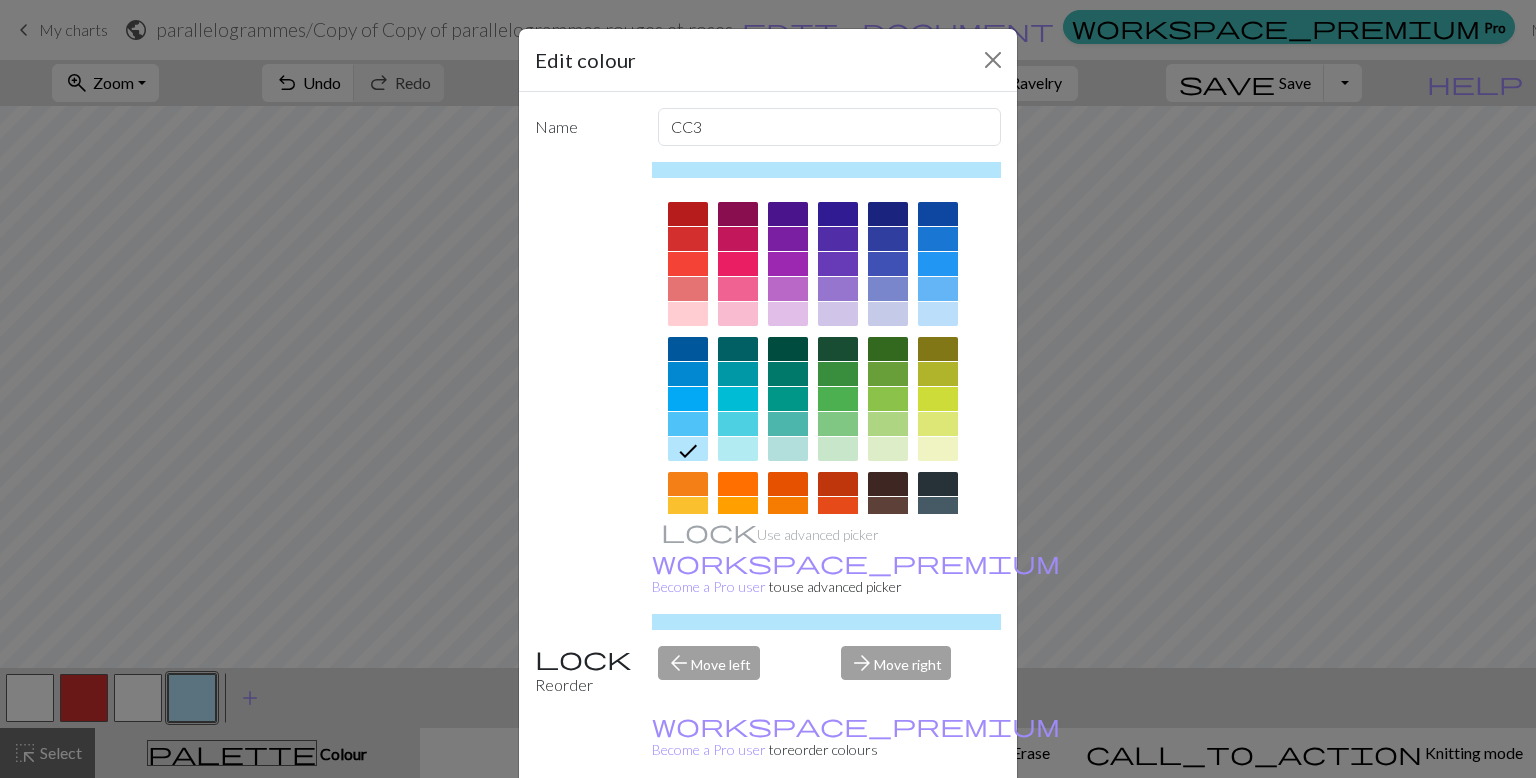 click at bounding box center [688, 314] 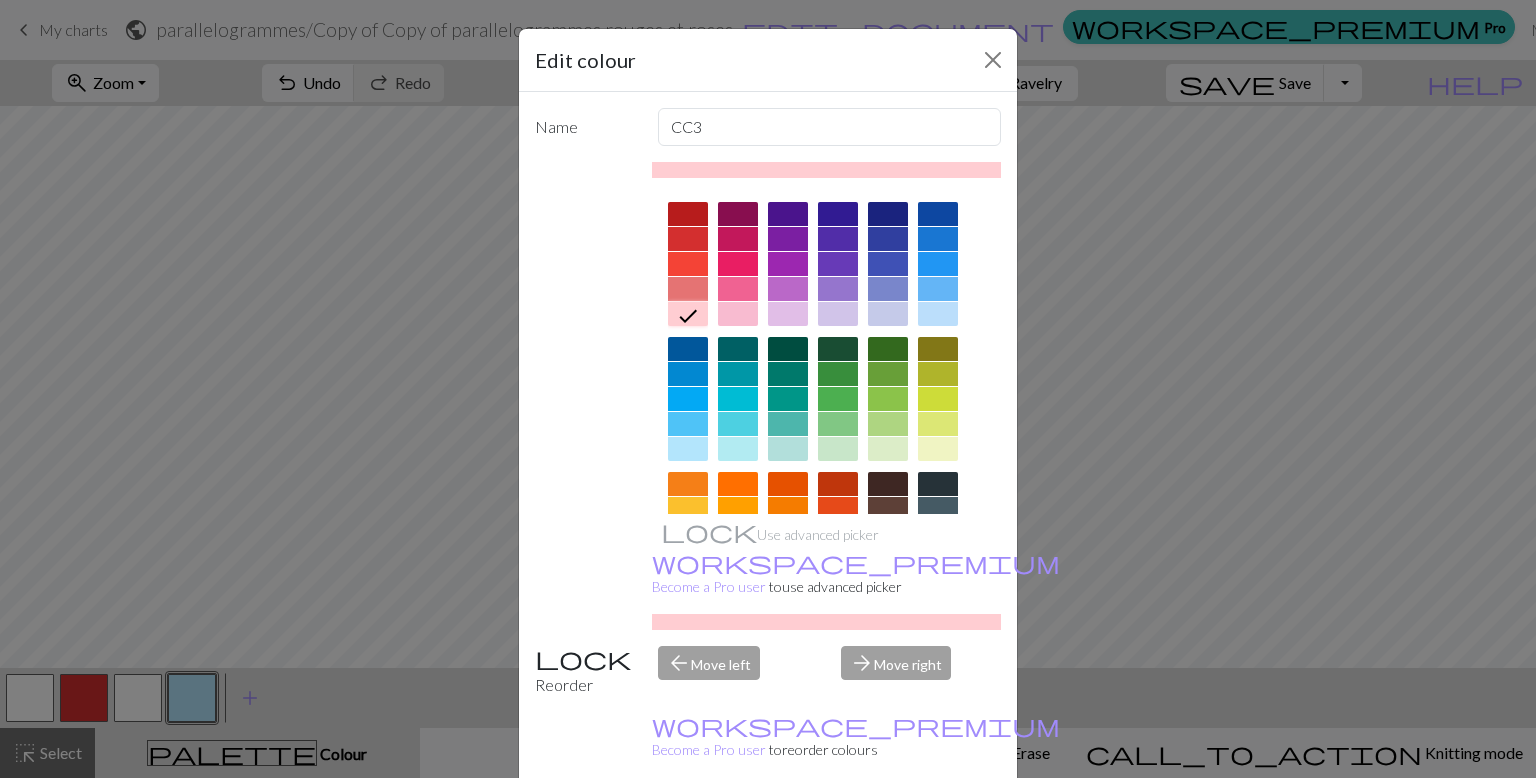 click on "Done" at bounding box center (888, 829) 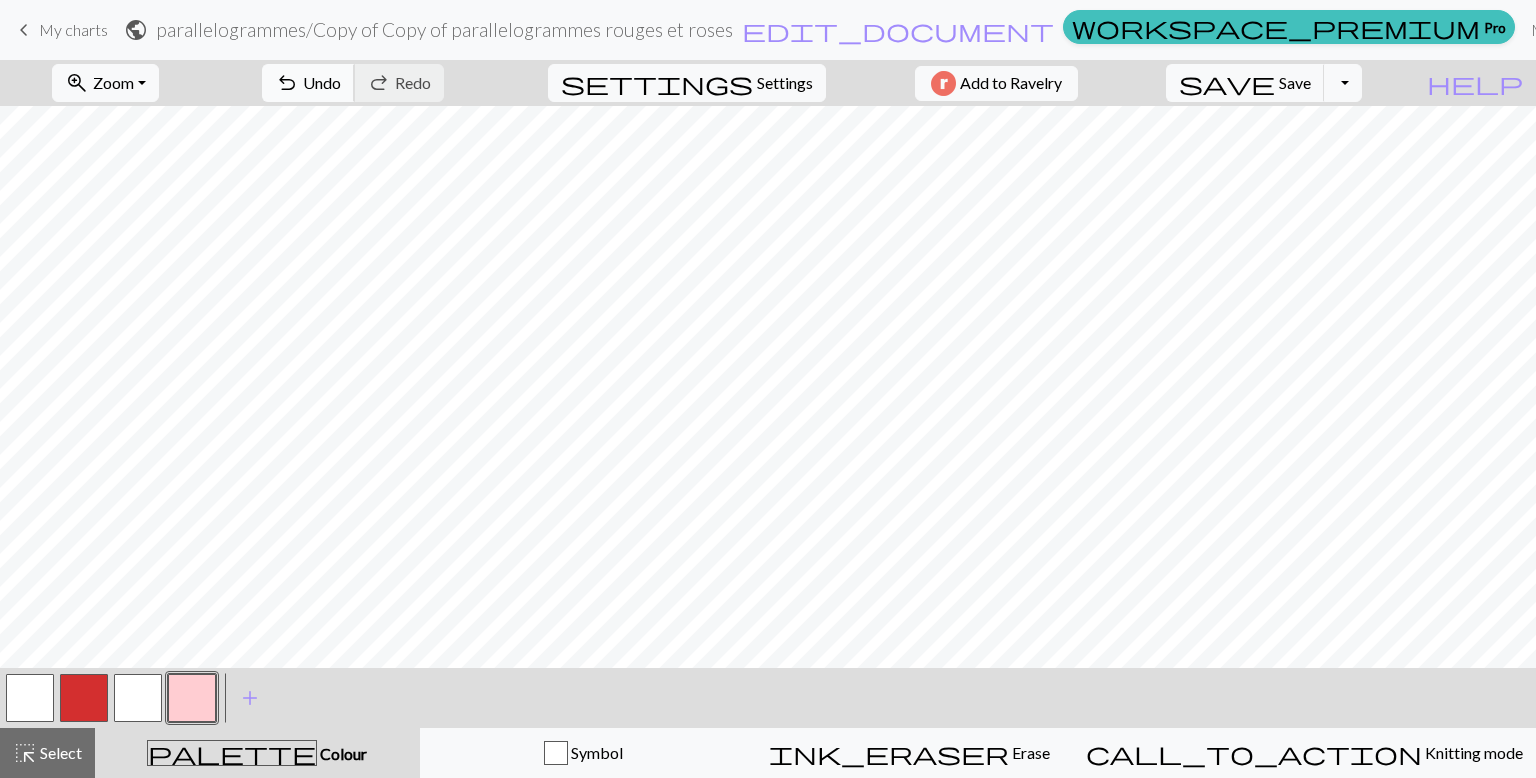 click on "Undo" at bounding box center (322, 82) 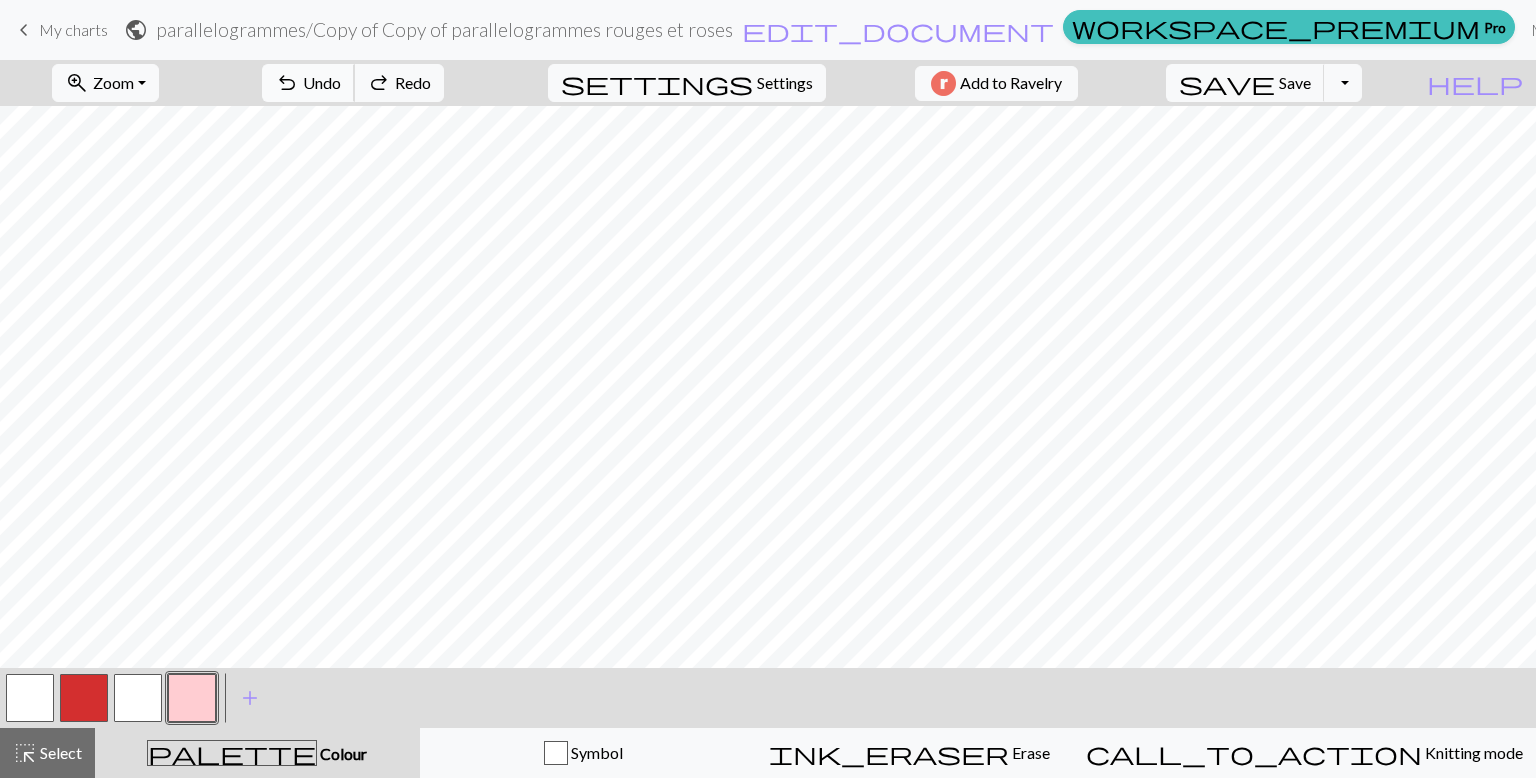 click on "Undo" at bounding box center (322, 82) 